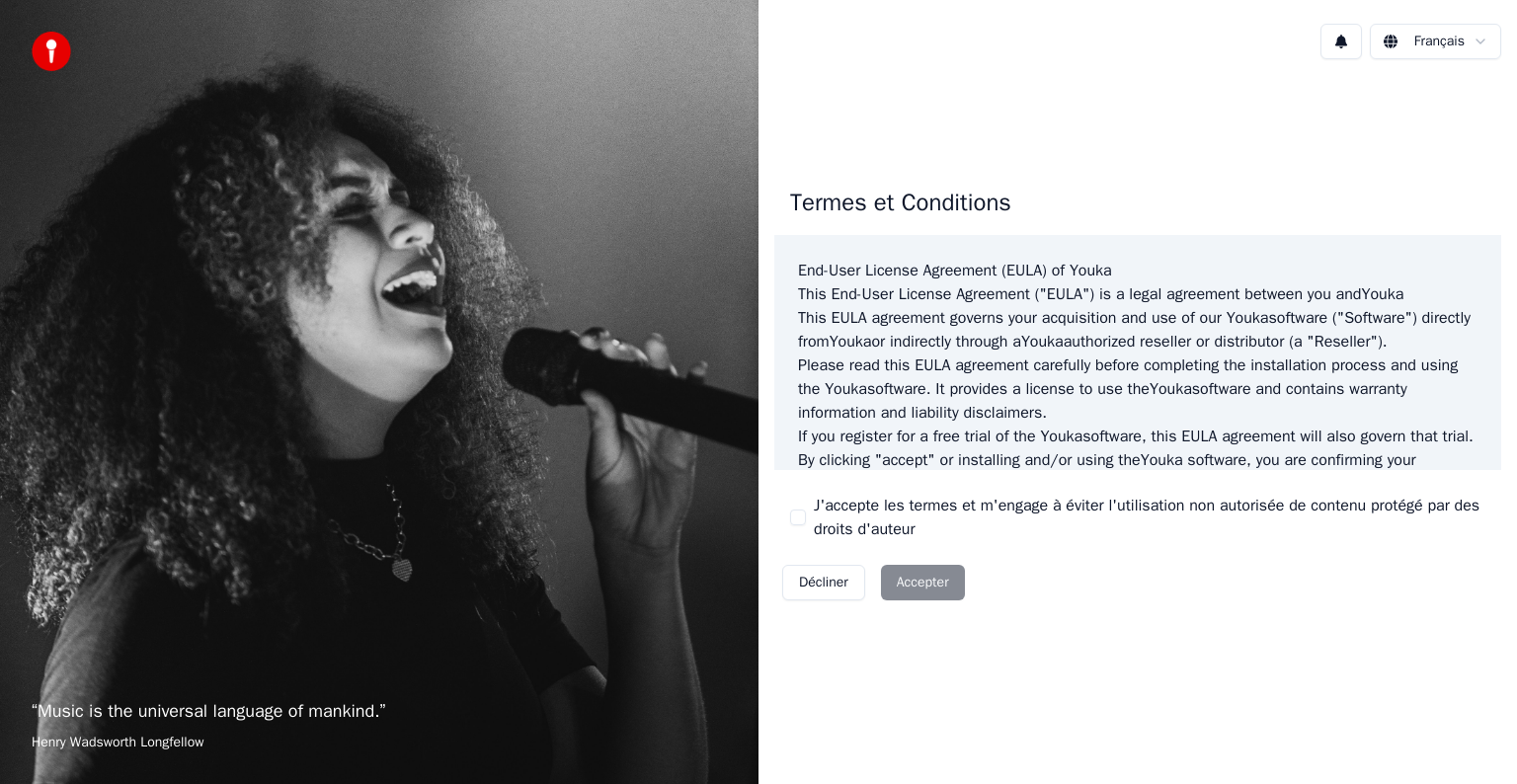 scroll, scrollTop: 0, scrollLeft: 0, axis: both 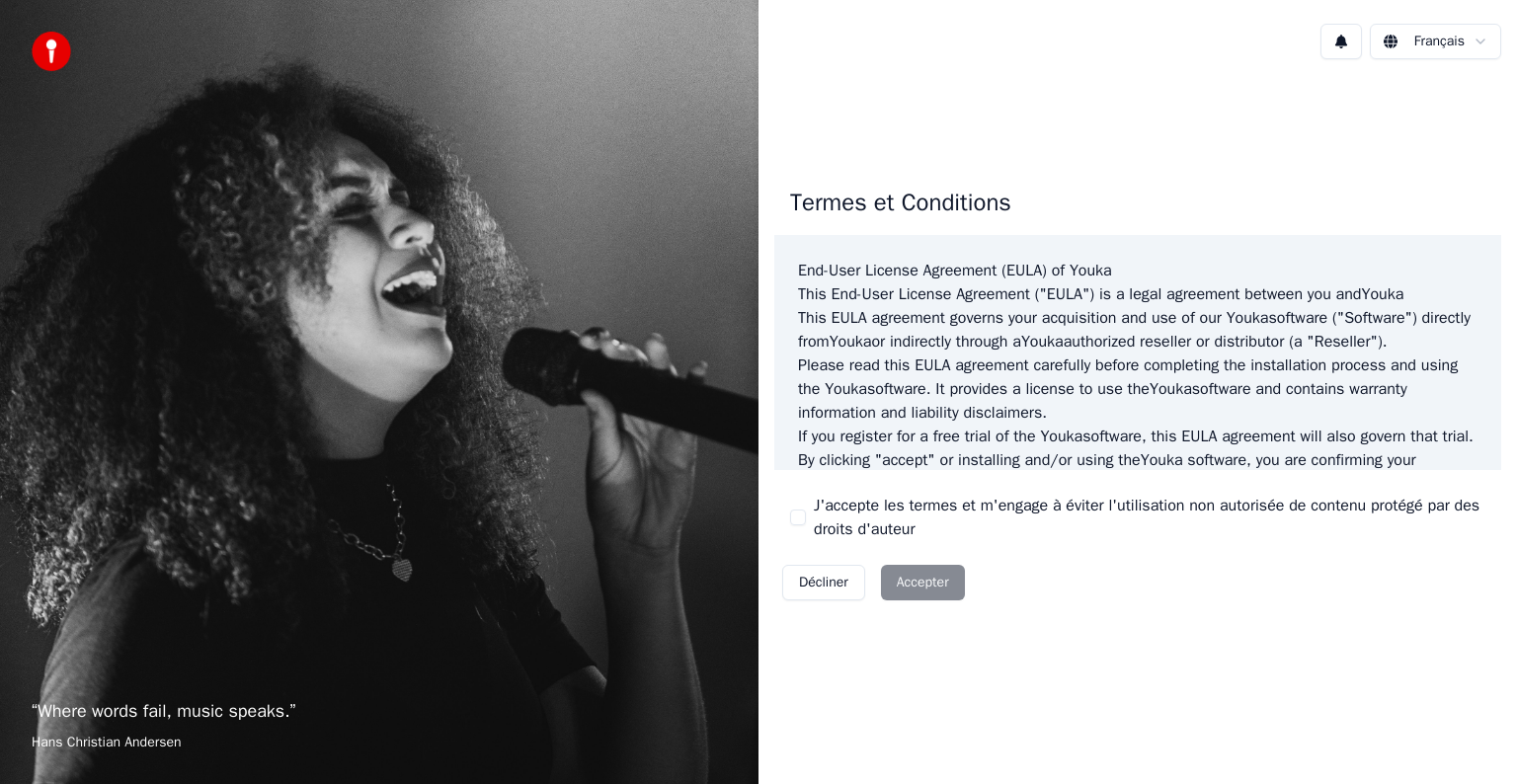 click on "J'accepte les termes et m'engage à éviter l'utilisation non autorisée de contenu protégé par des droits d'auteur" at bounding box center [798, 517] 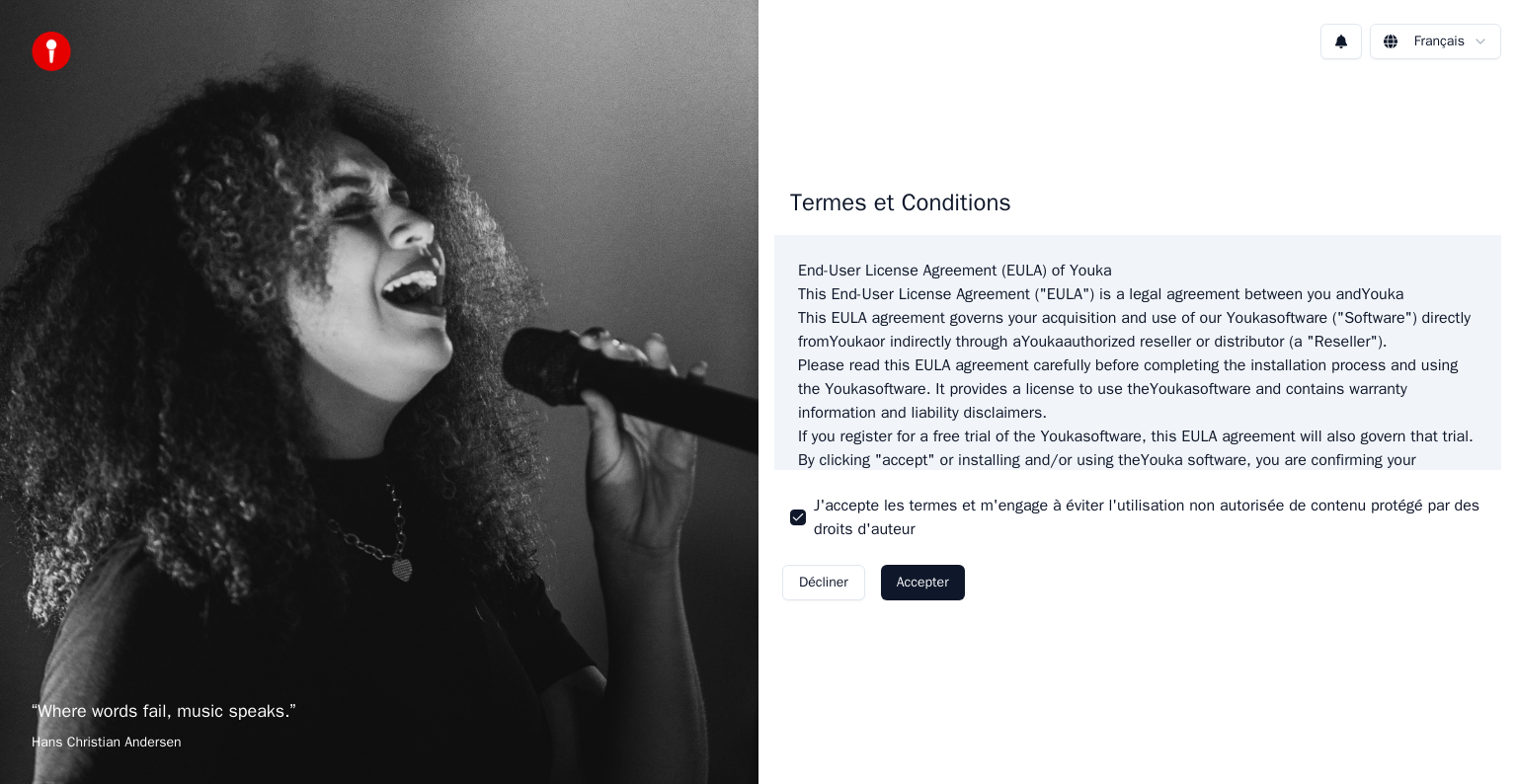 click on "Accepter" at bounding box center (922, 583) 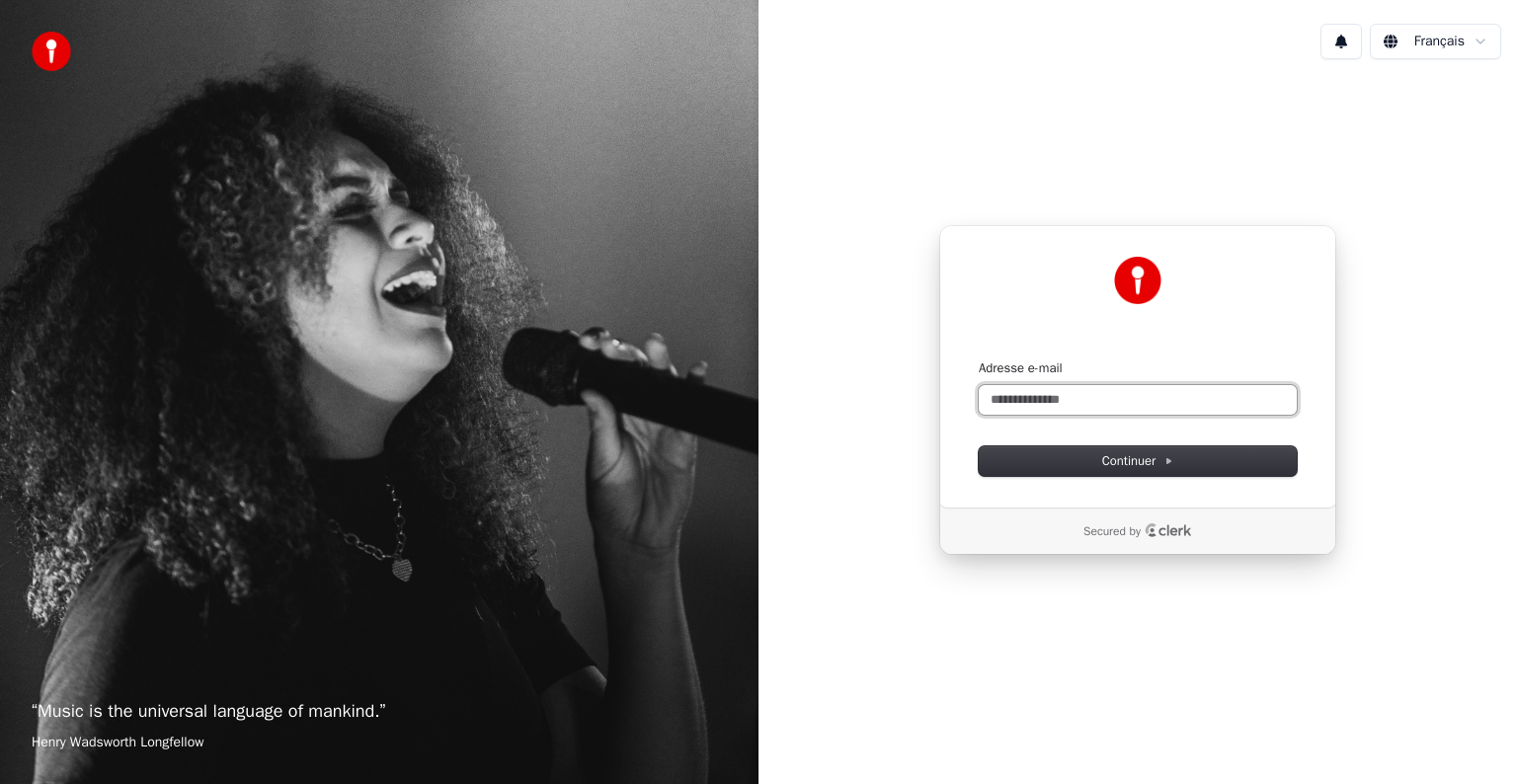 click on "Adresse e-mail" at bounding box center (1138, 400) 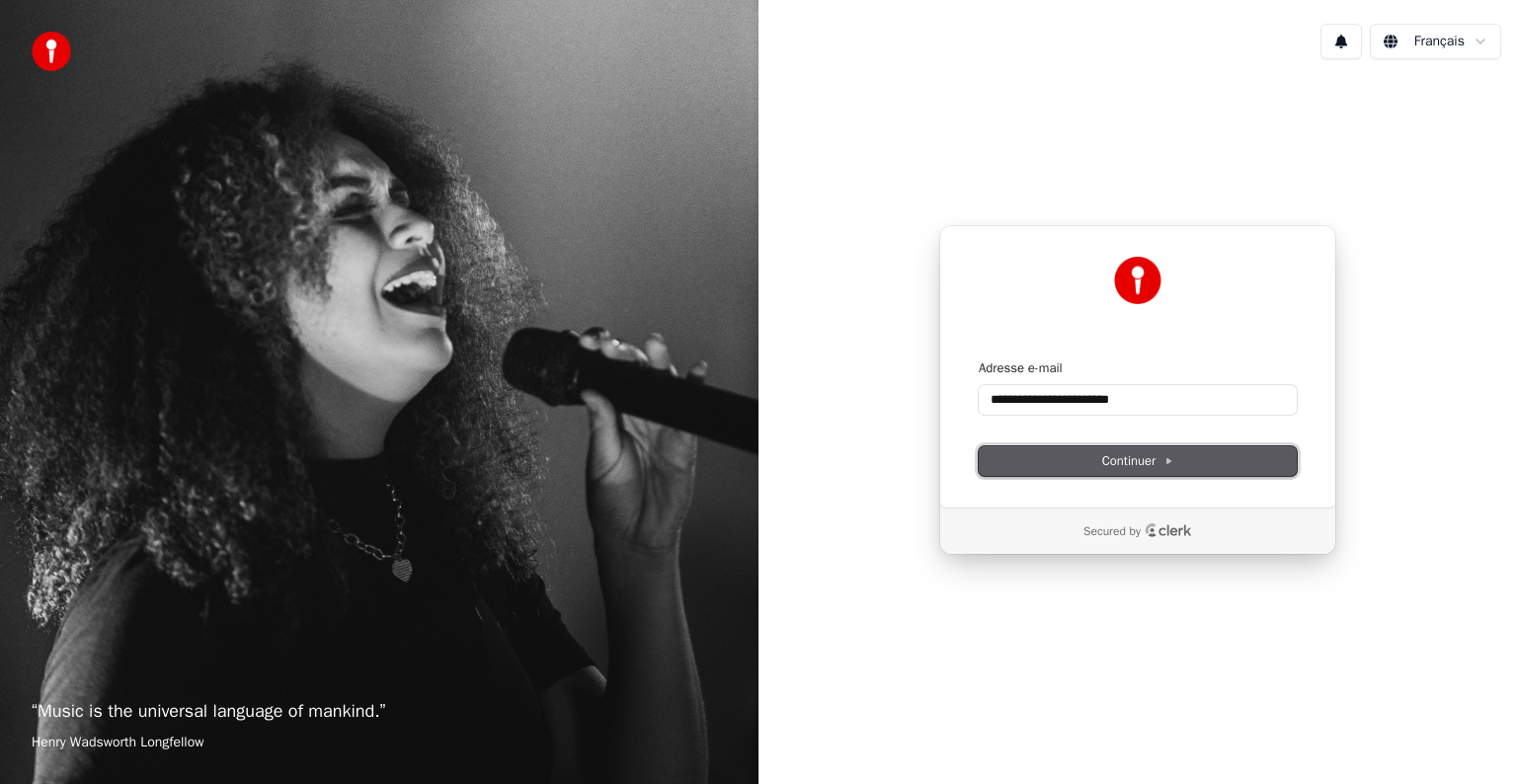 click on "Continuer" at bounding box center [1138, 461] 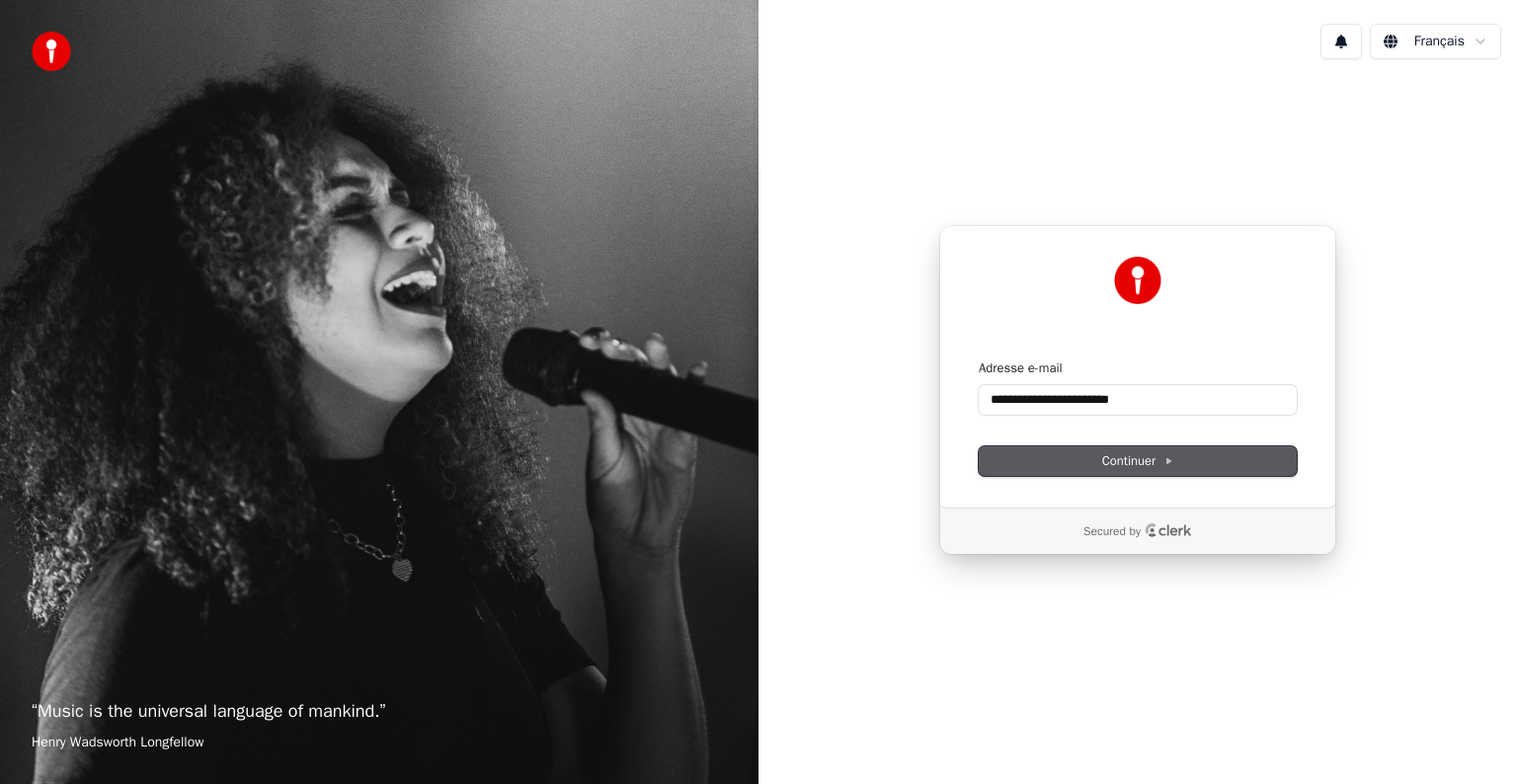 type on "**********" 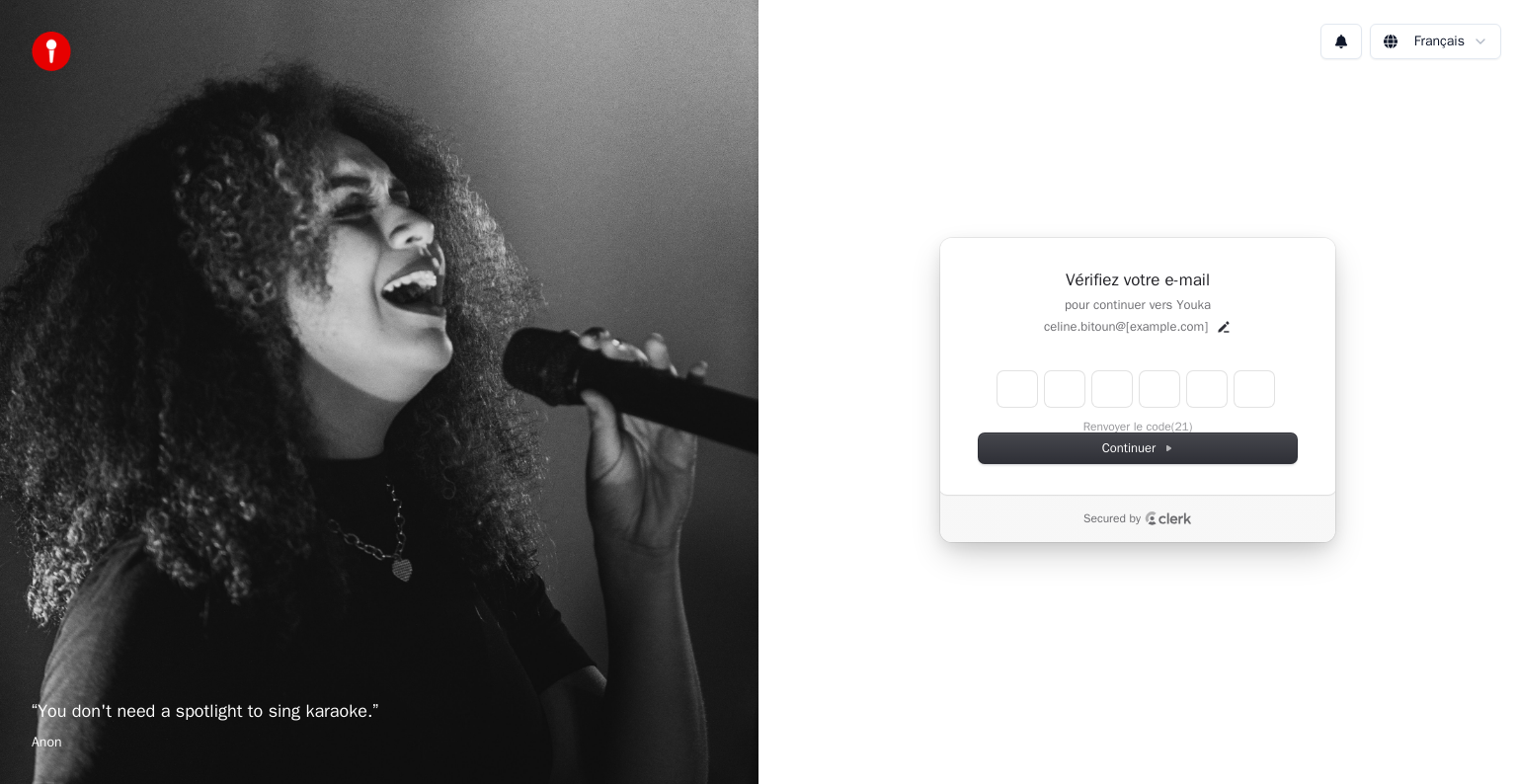 type on "*" 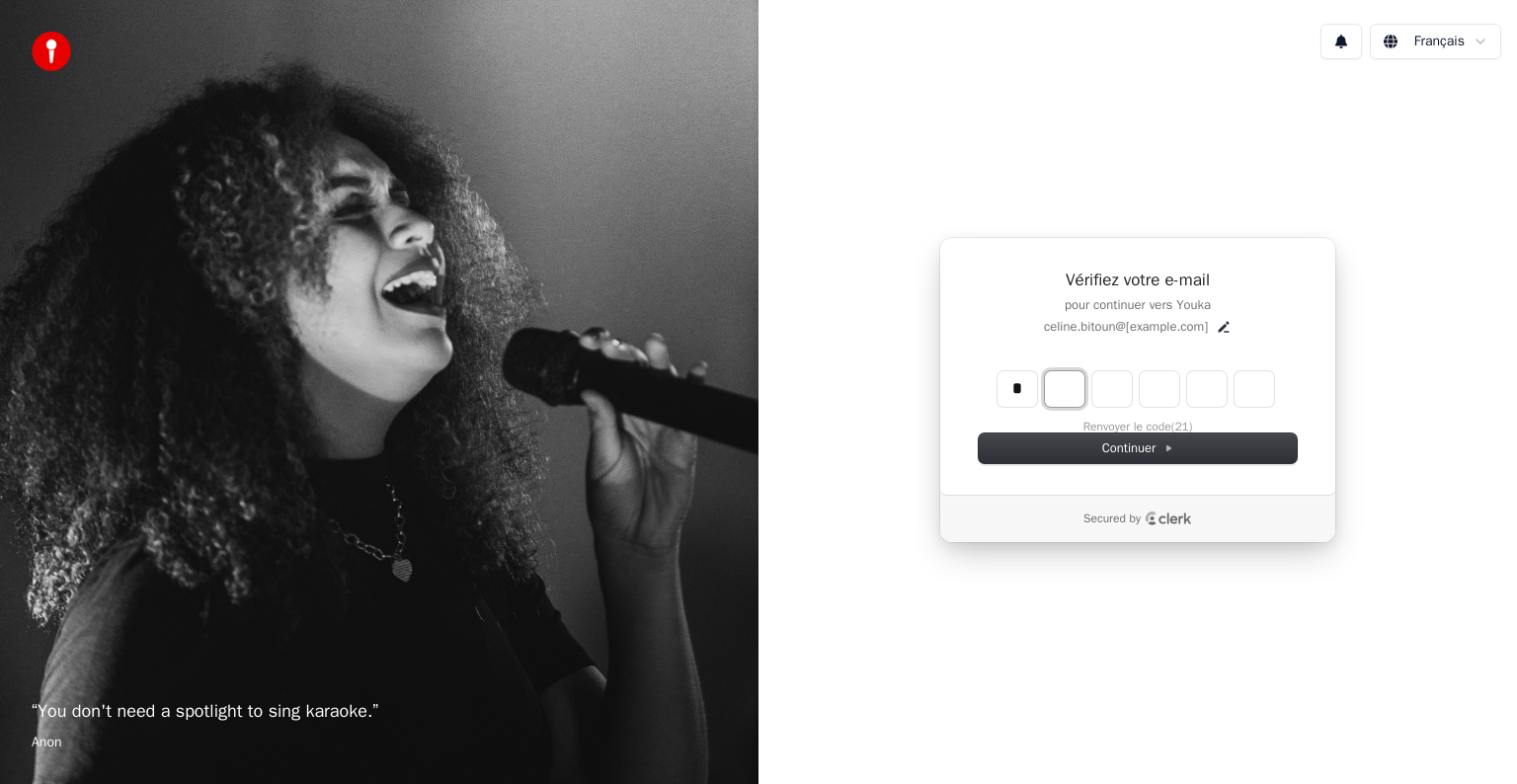 type on "*" 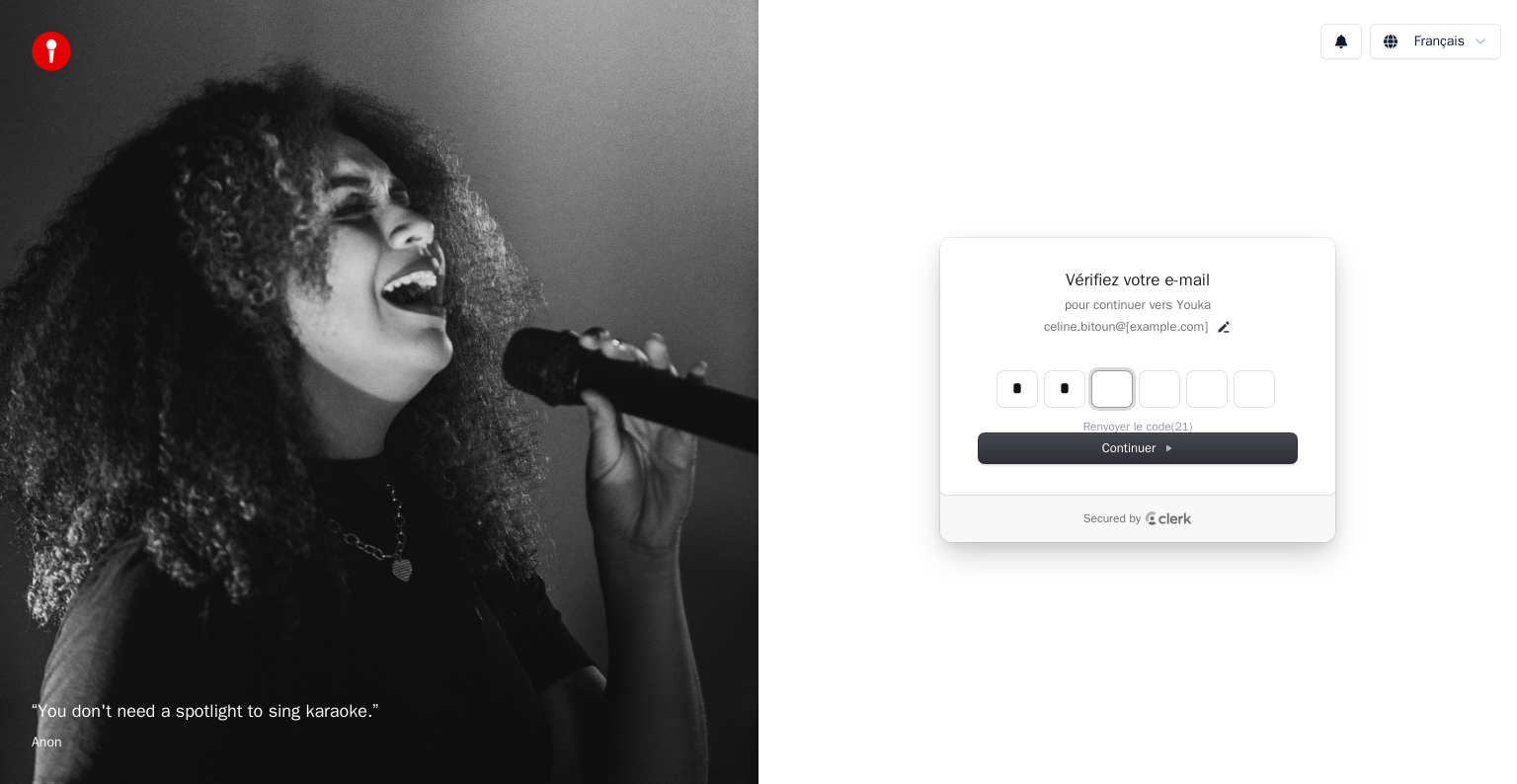 type on "**" 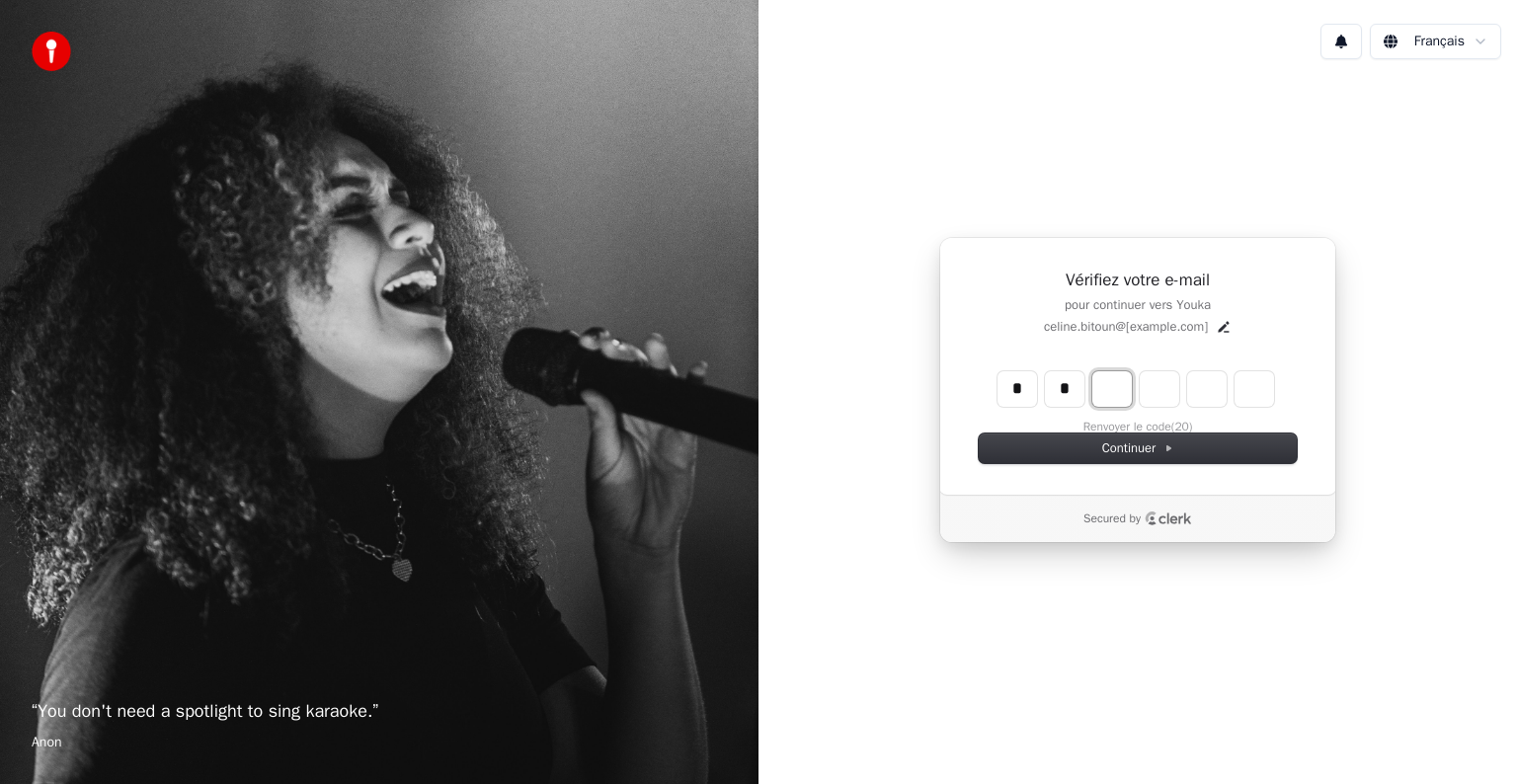 type on "*" 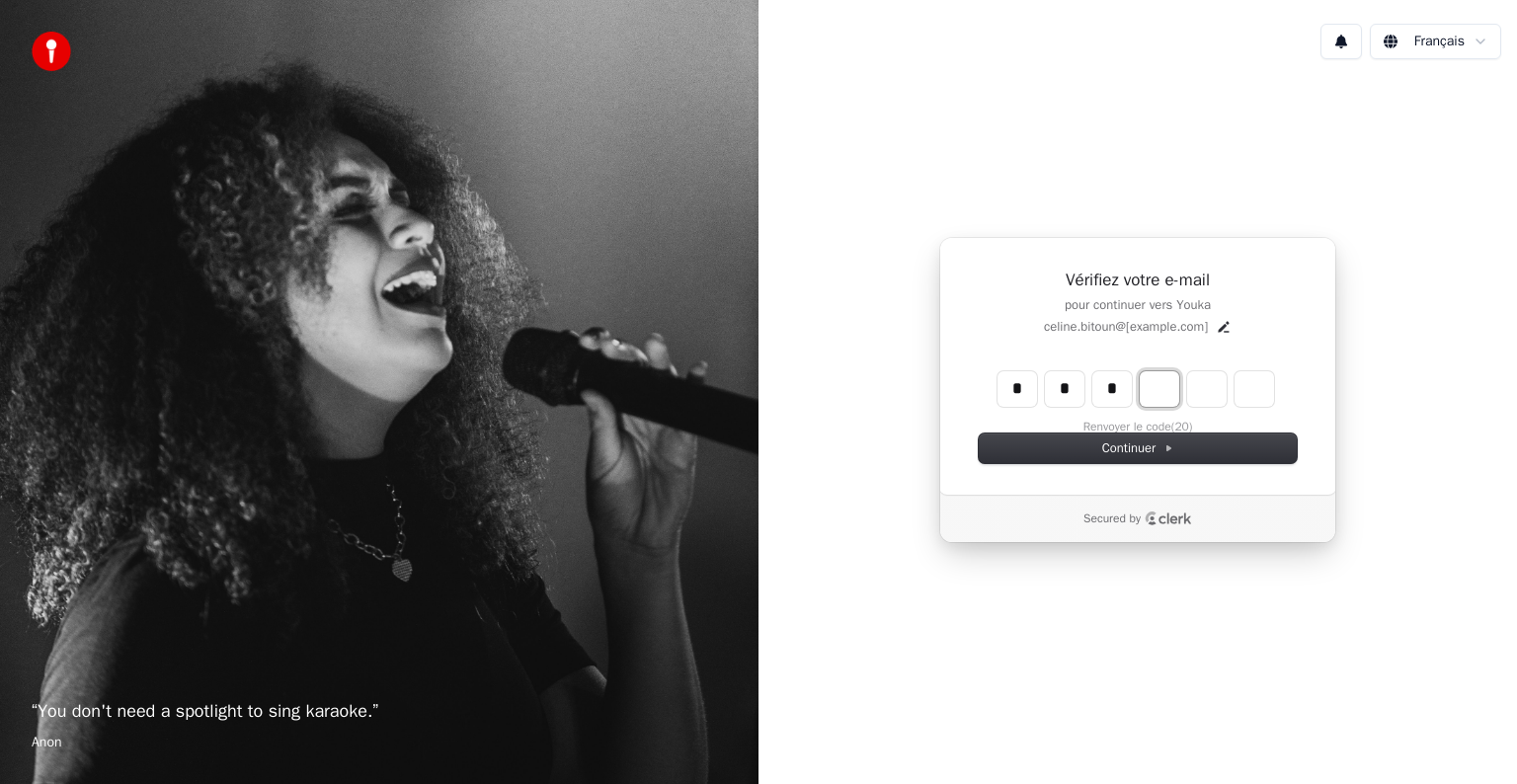 type on "***" 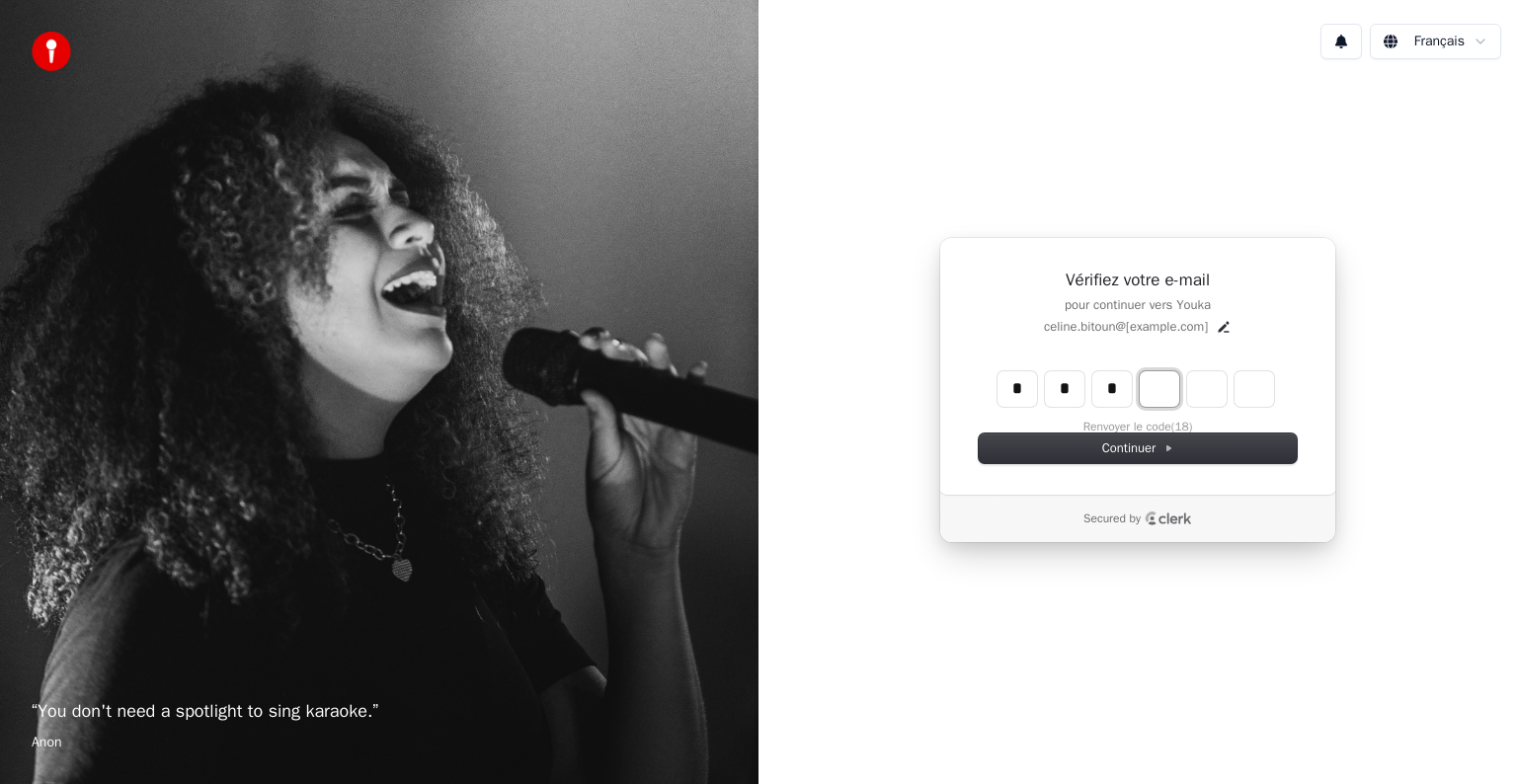 type on "*" 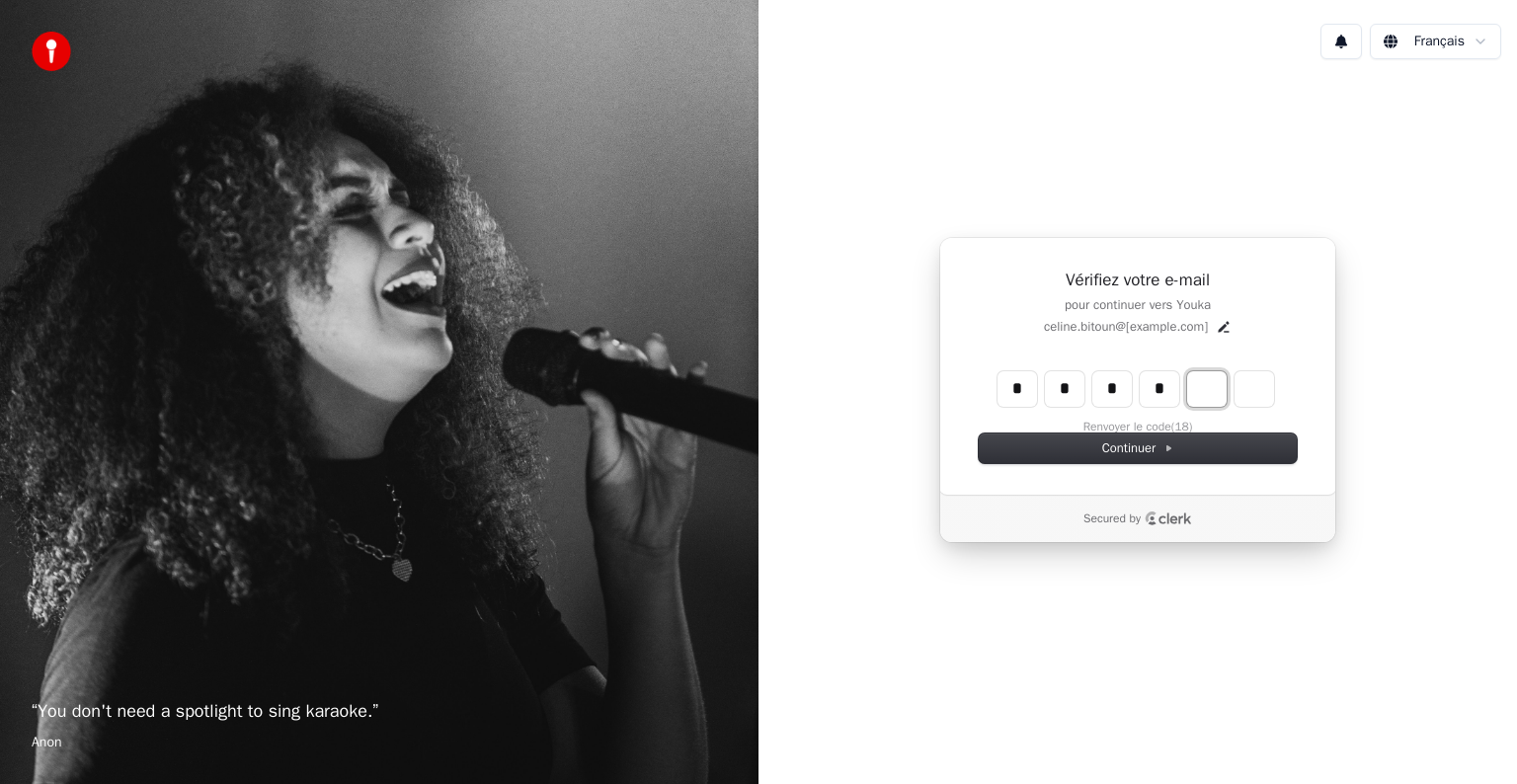 type on "****" 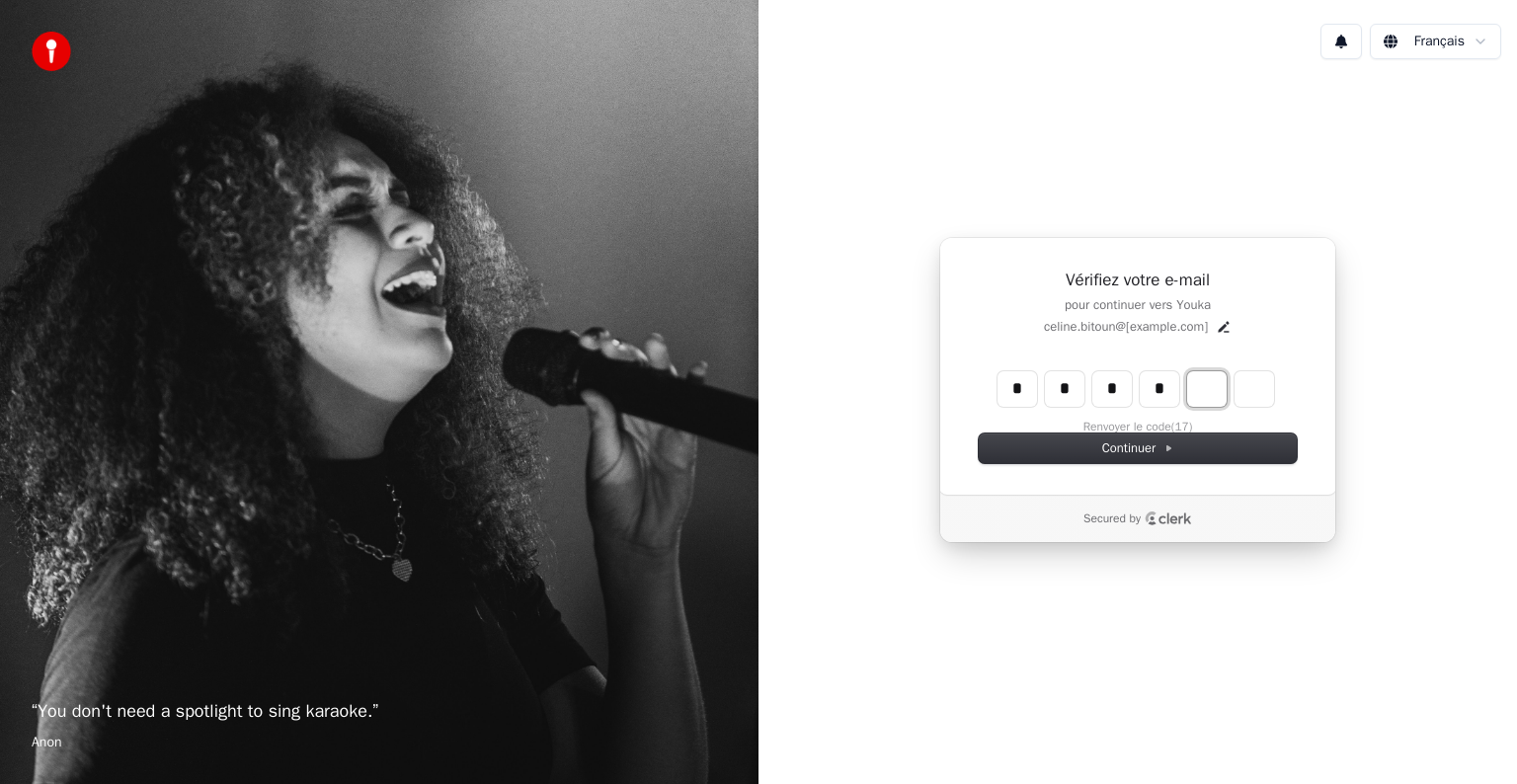 type on "*" 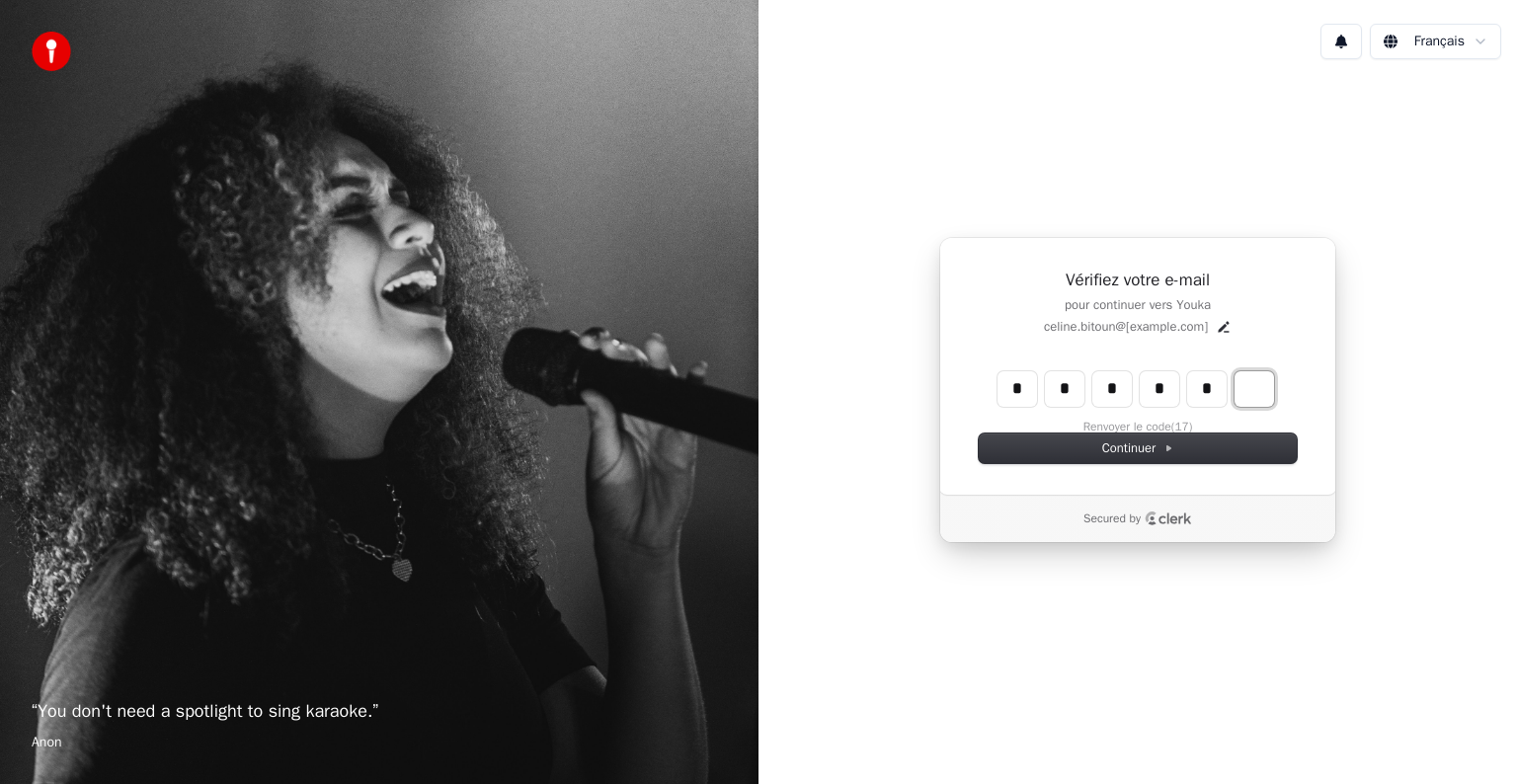 type on "******" 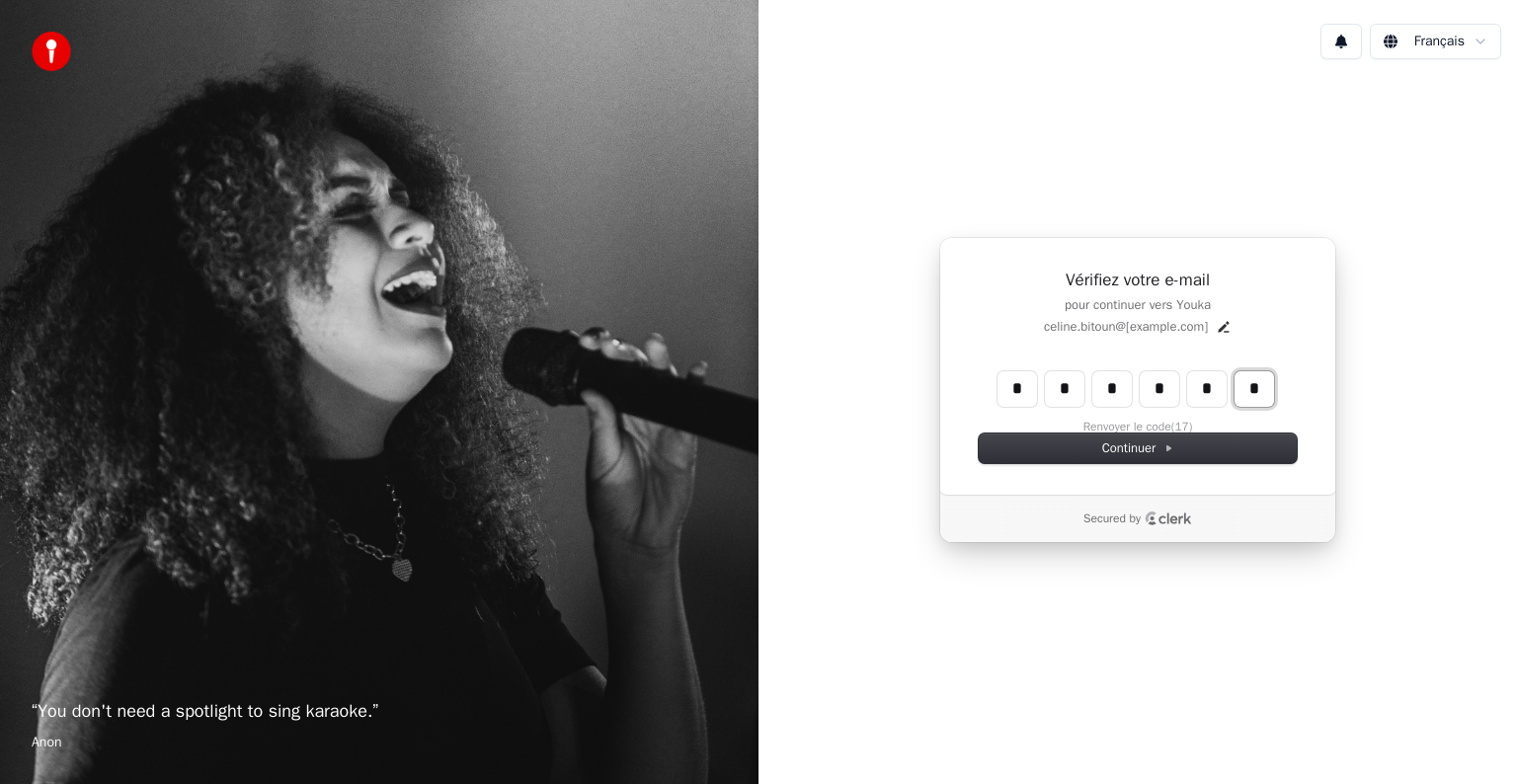 type on "*" 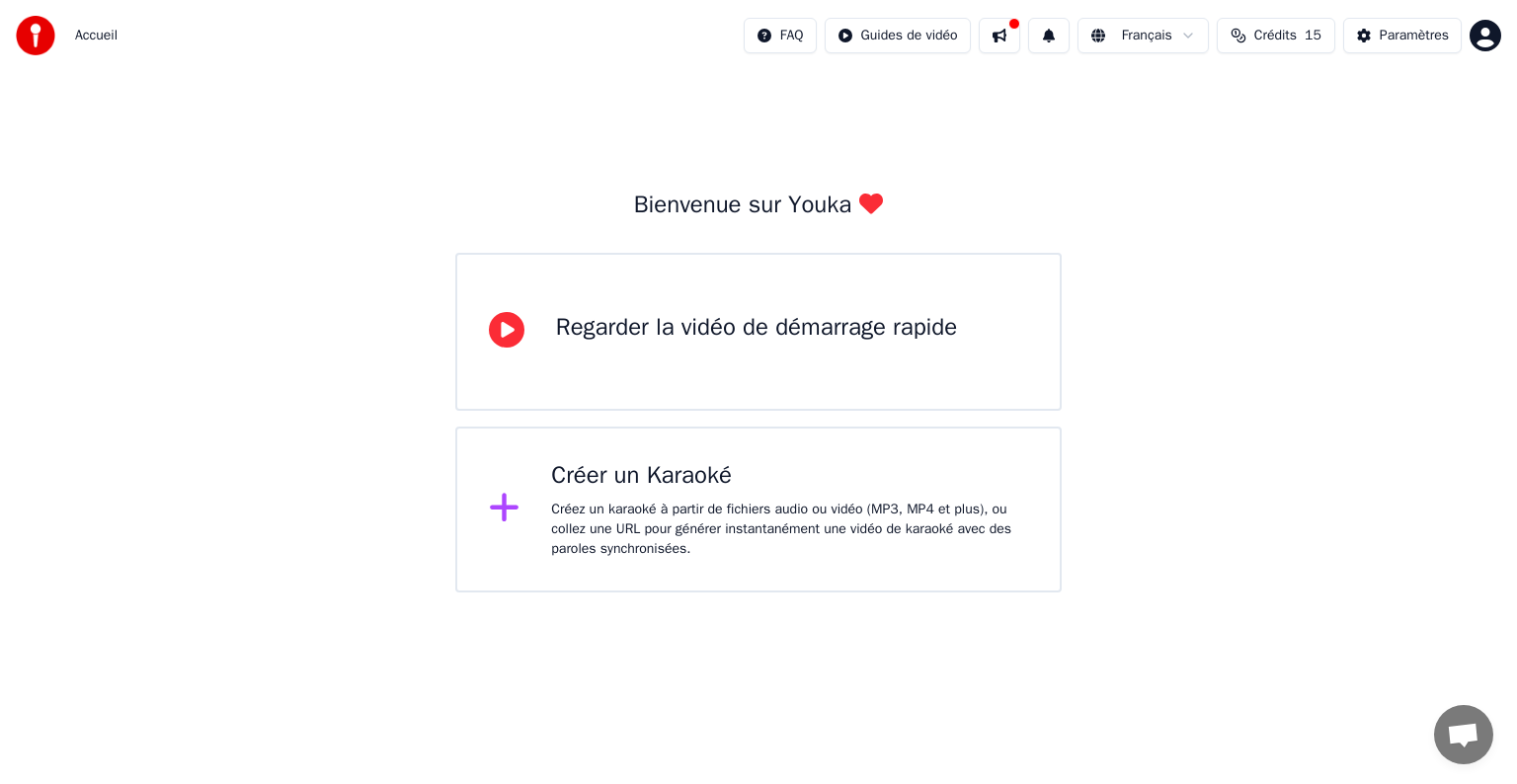 click 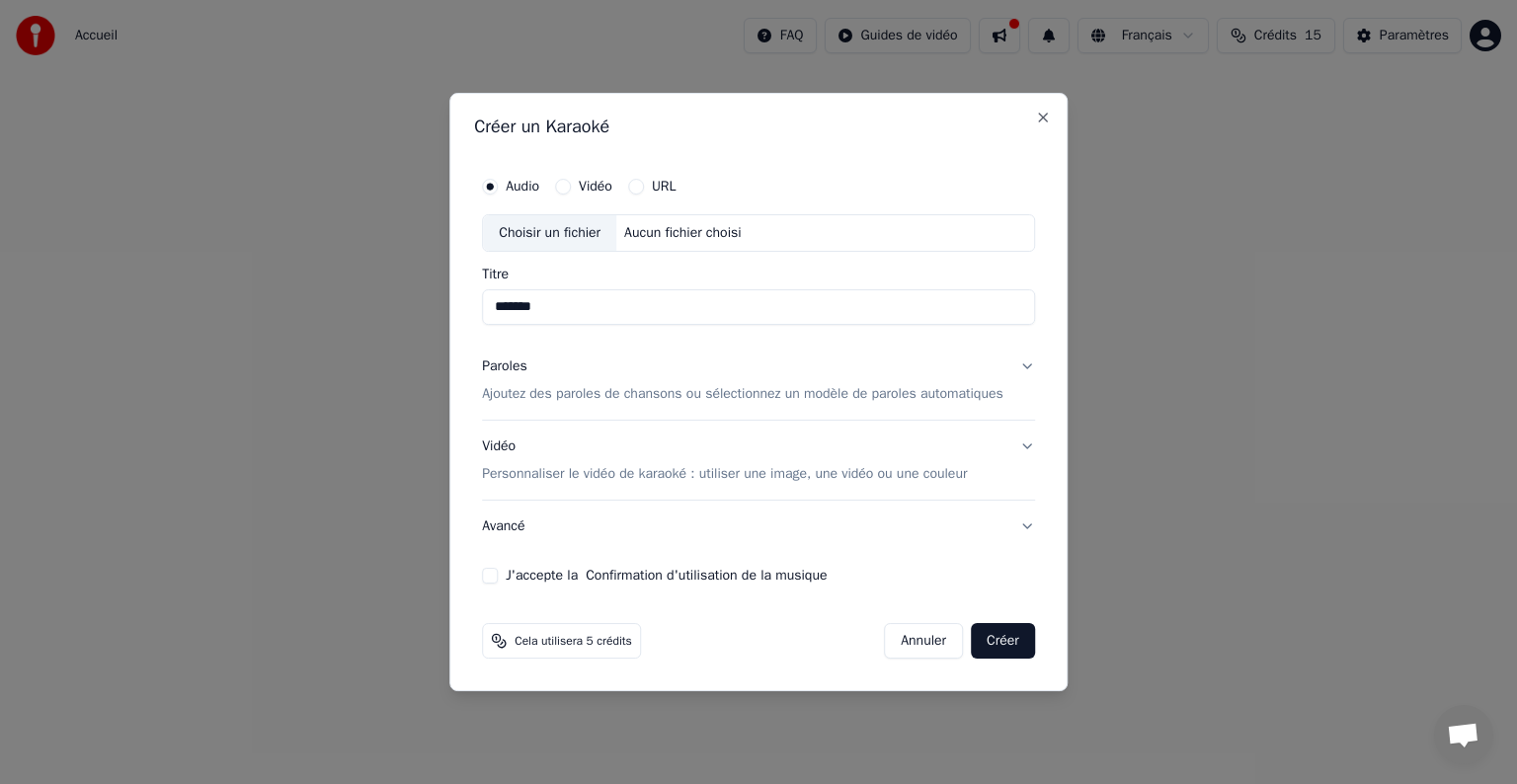 type on "*******" 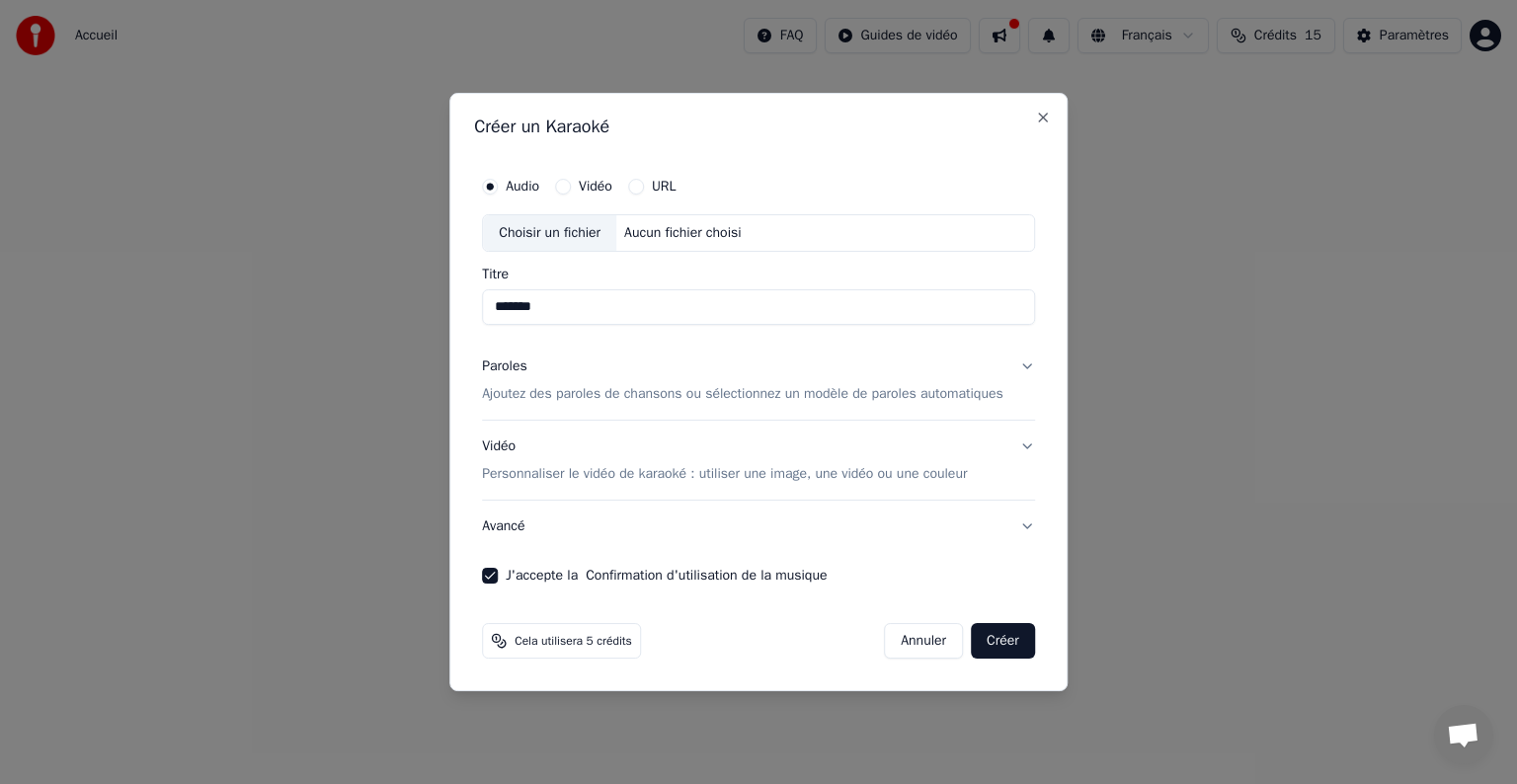 click on "Ajoutez des paroles de chansons ou sélectionnez un modèle de paroles automatiques" at bounding box center (743, 394) 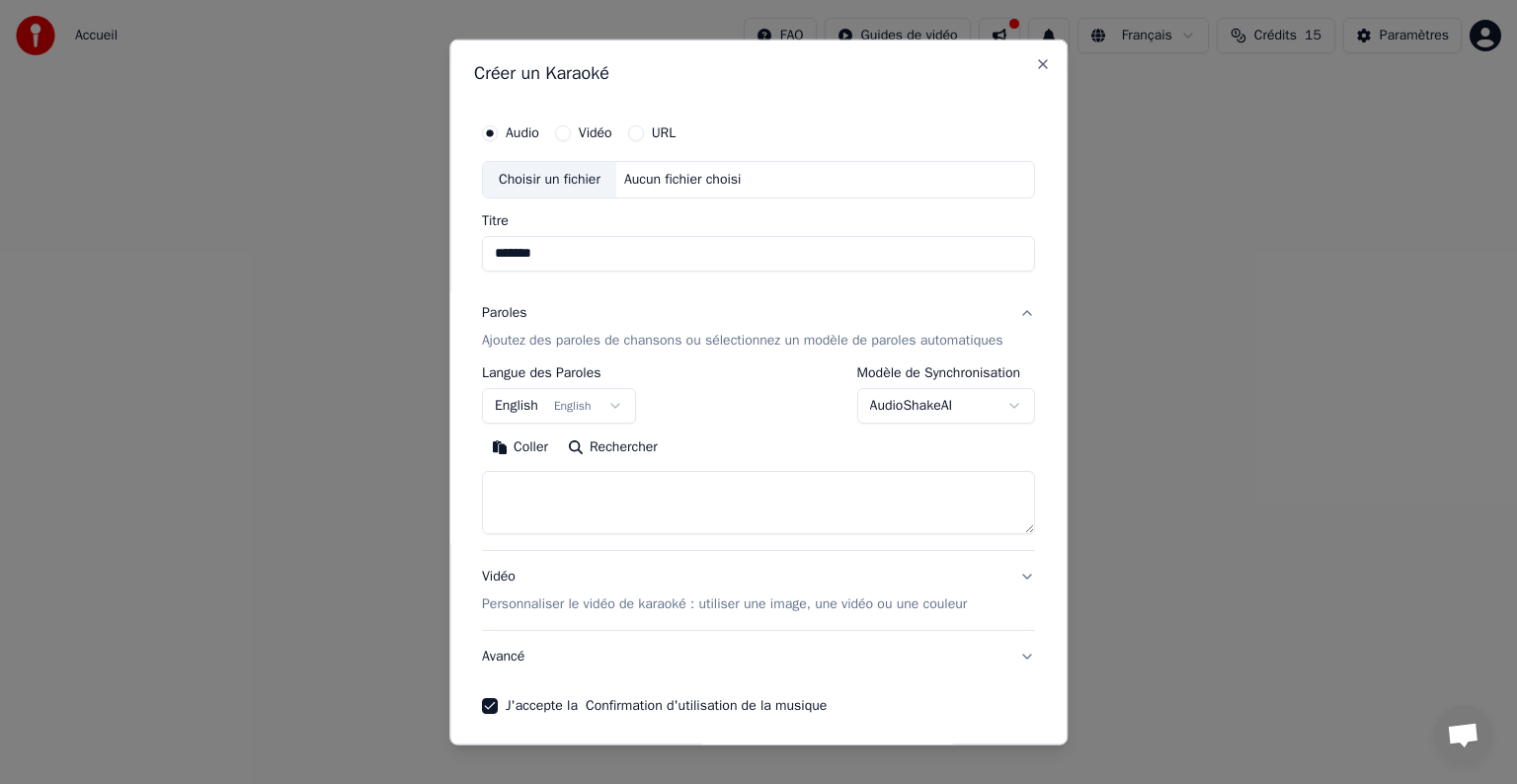 click on "**********" at bounding box center (758, 296) 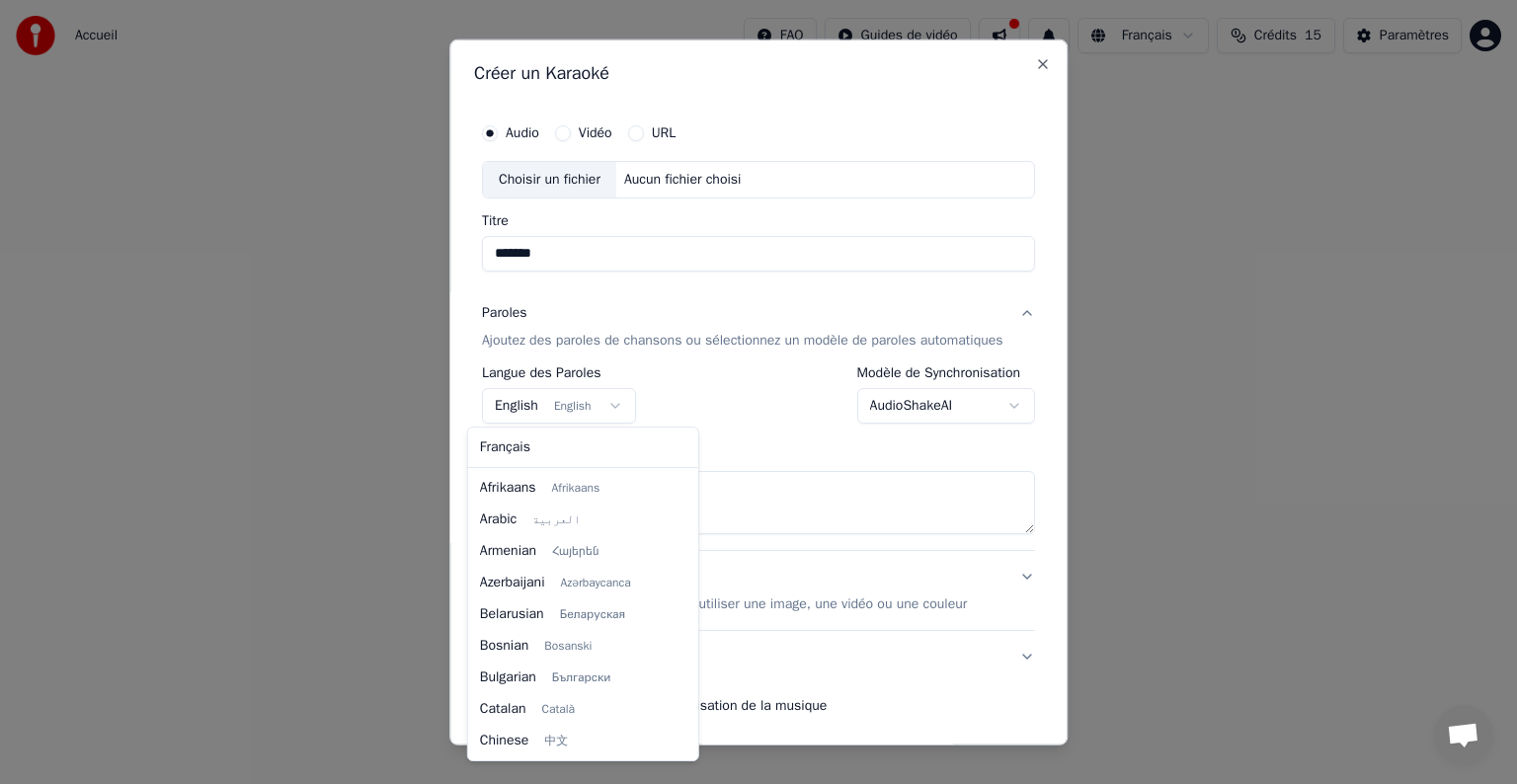 scroll, scrollTop: 158, scrollLeft: 0, axis: vertical 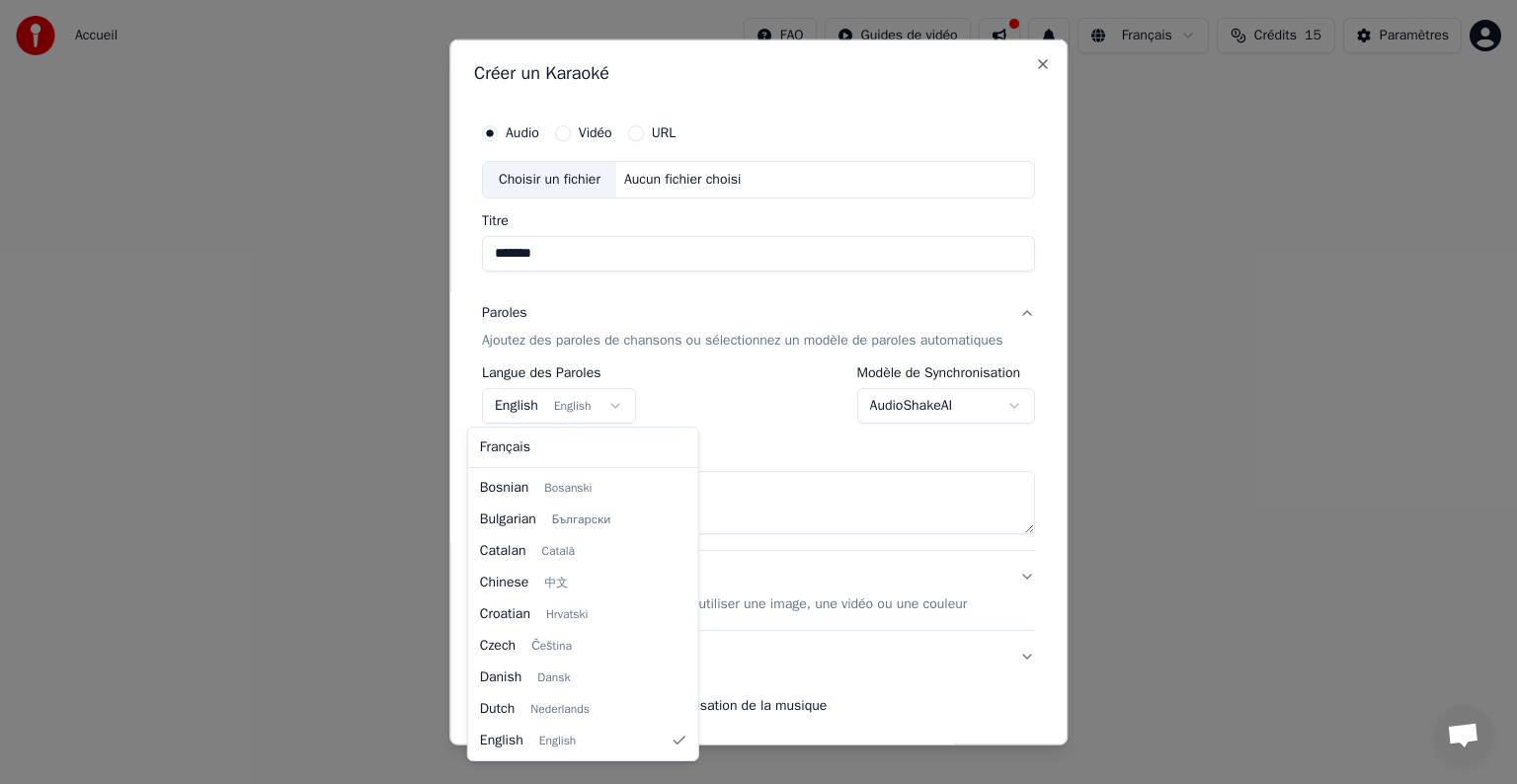 select on "**" 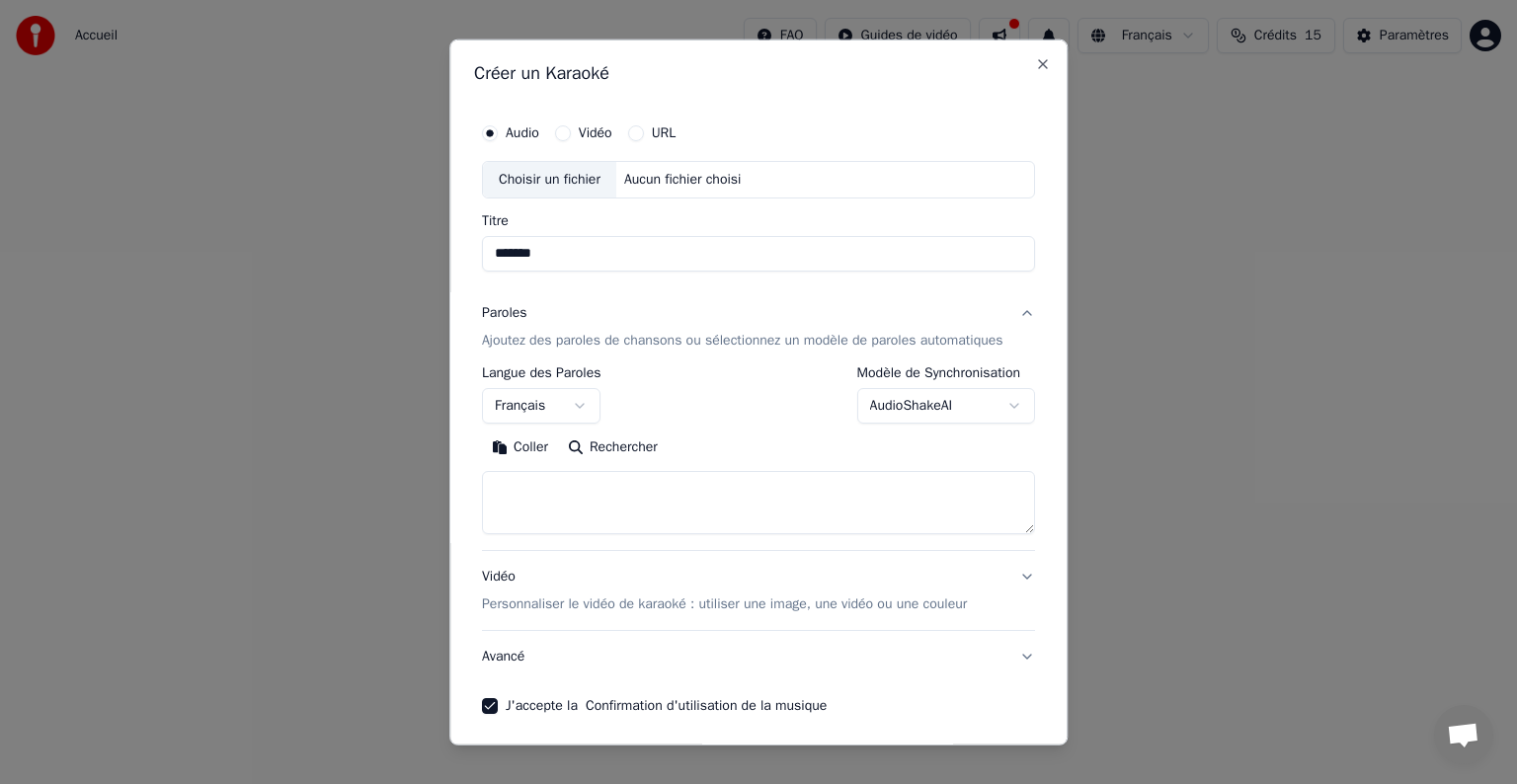 click at bounding box center [758, 503] 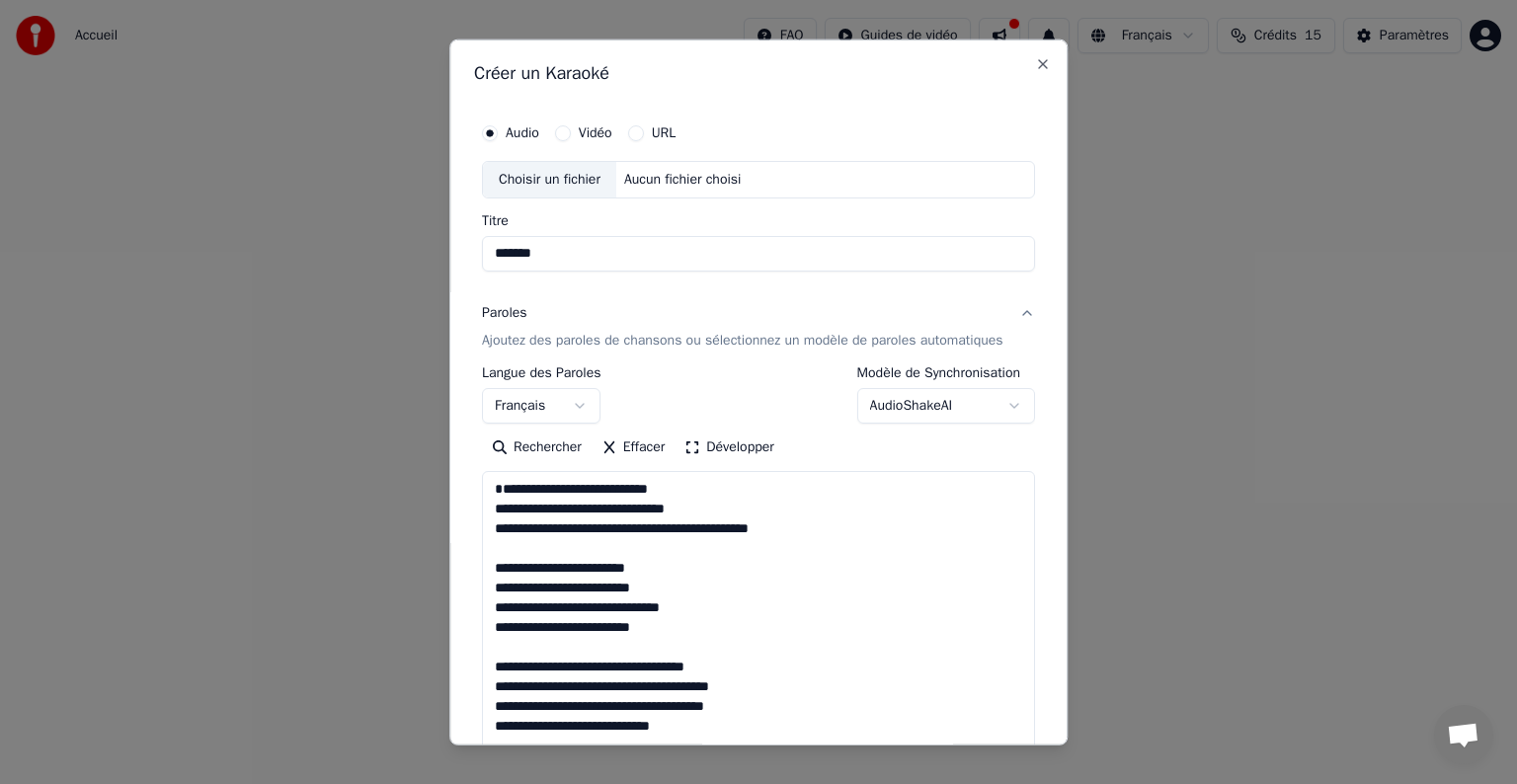 scroll, scrollTop: 1268, scrollLeft: 0, axis: vertical 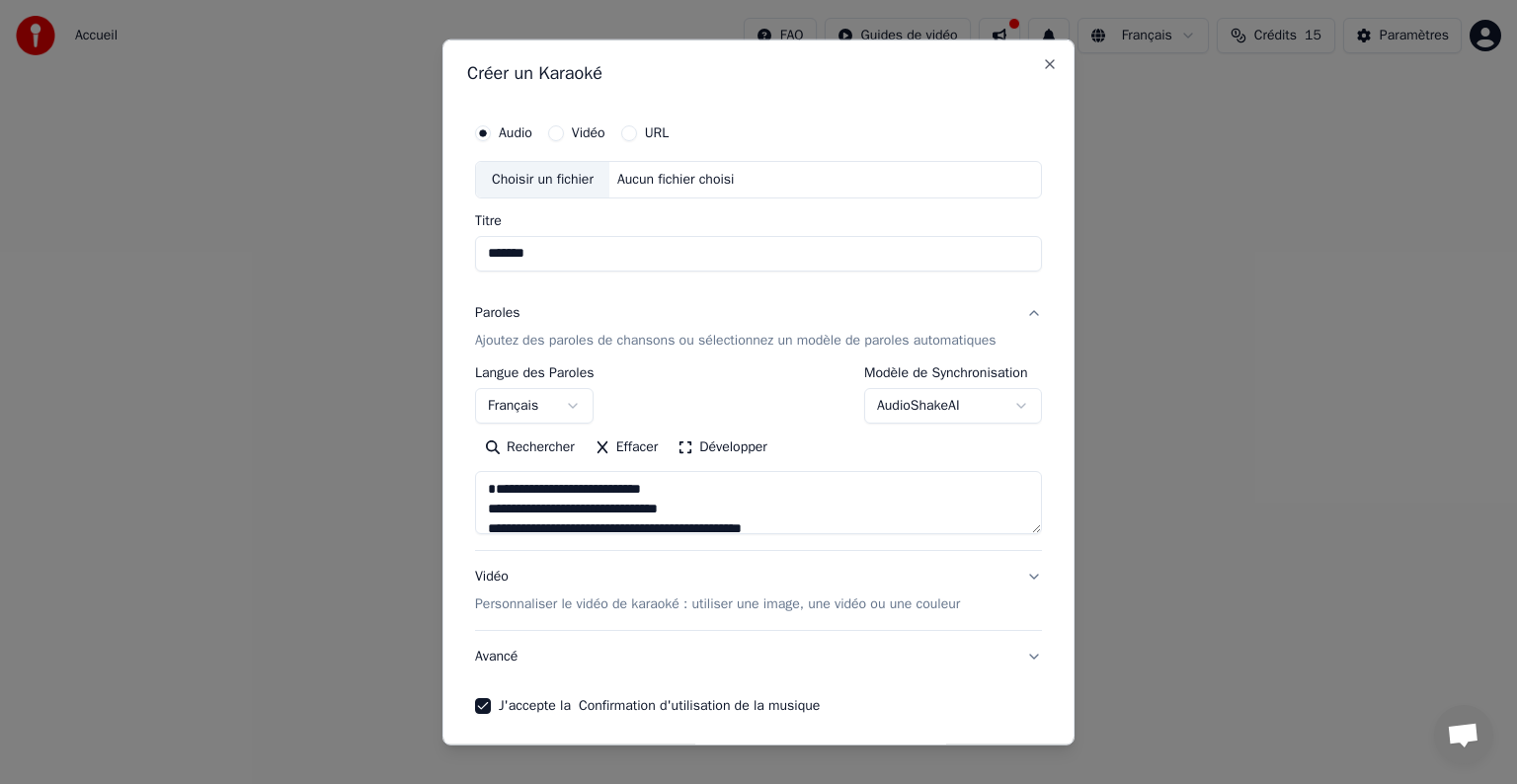 click at bounding box center (758, 503) 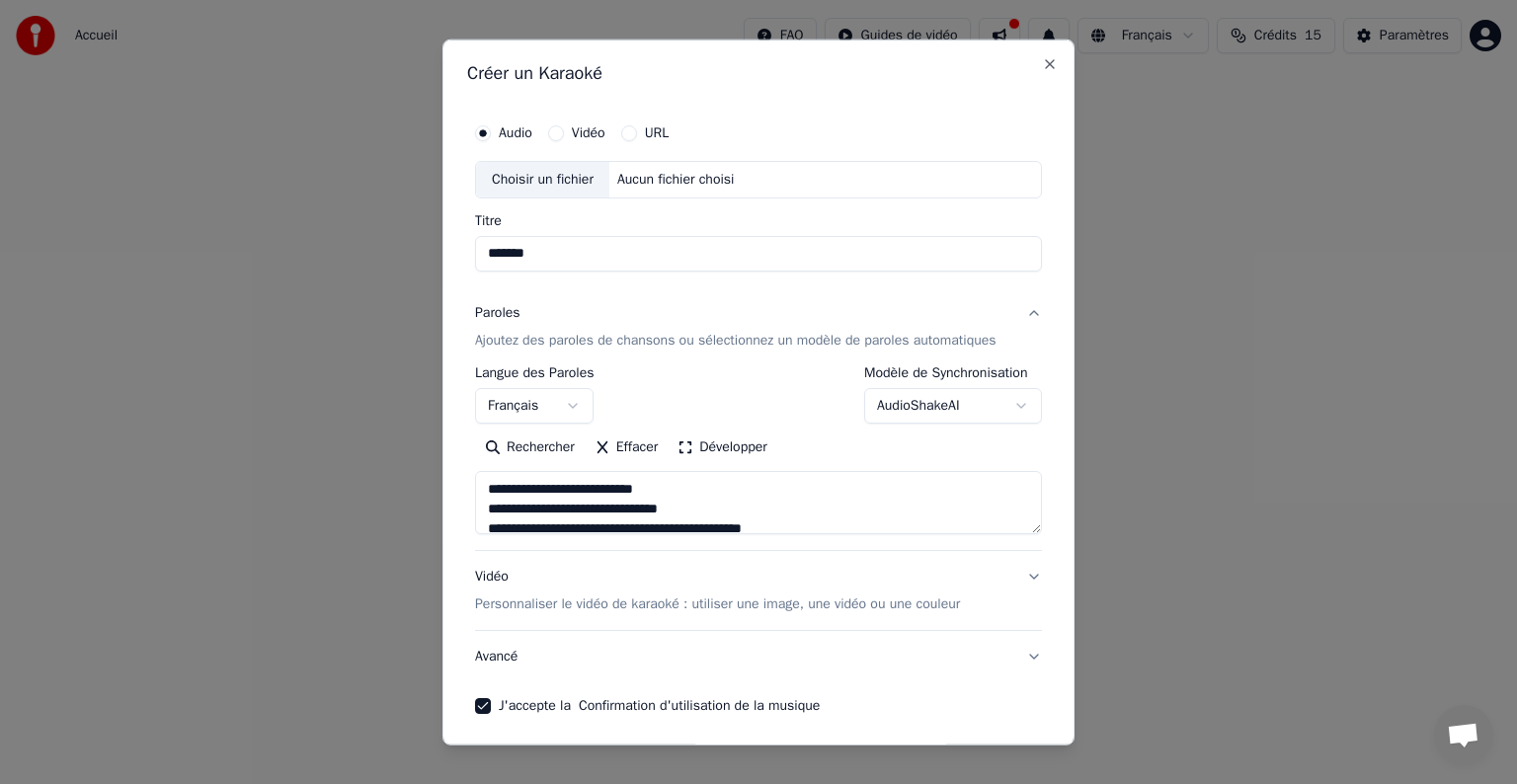 type on "**********" 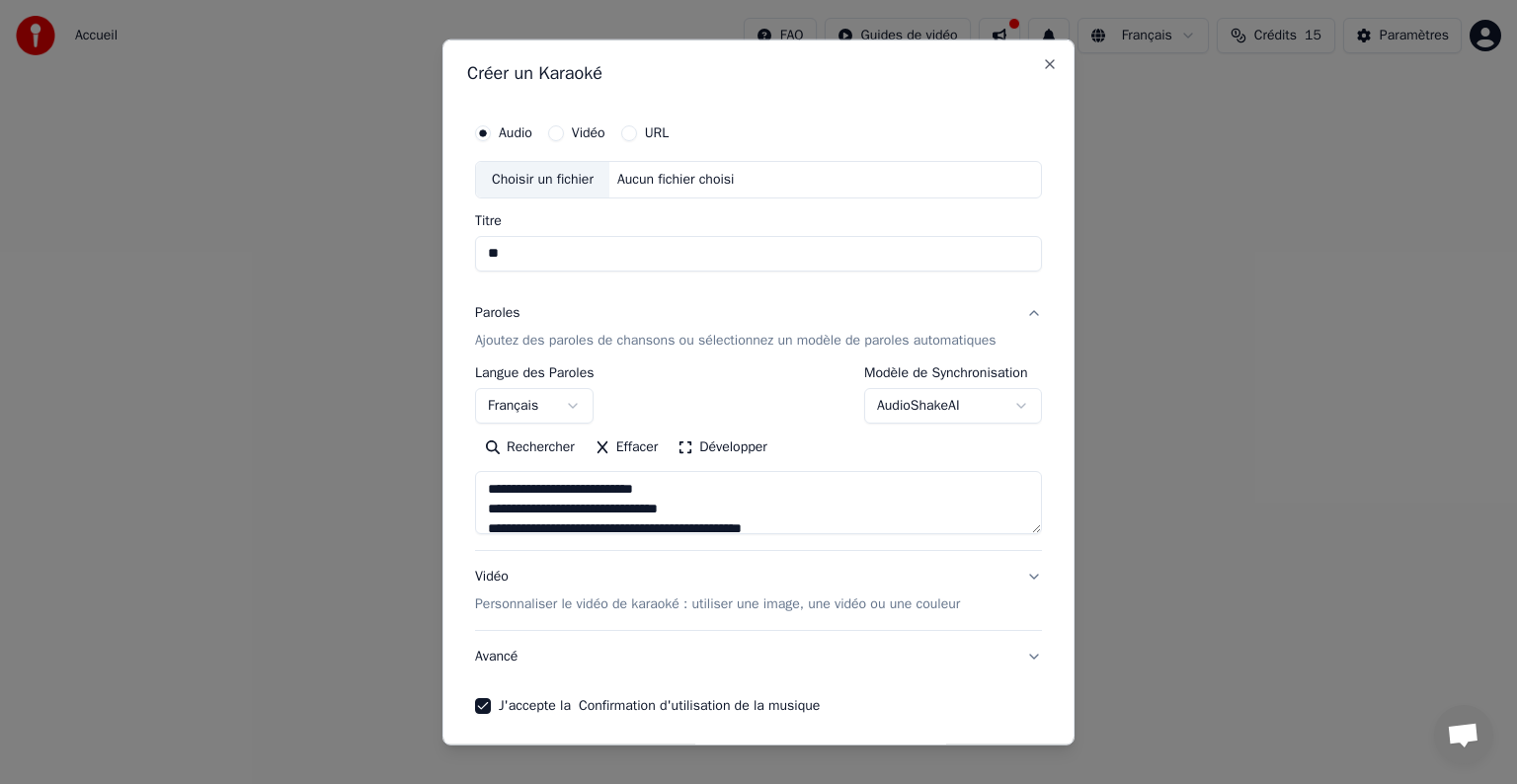 type on "*" 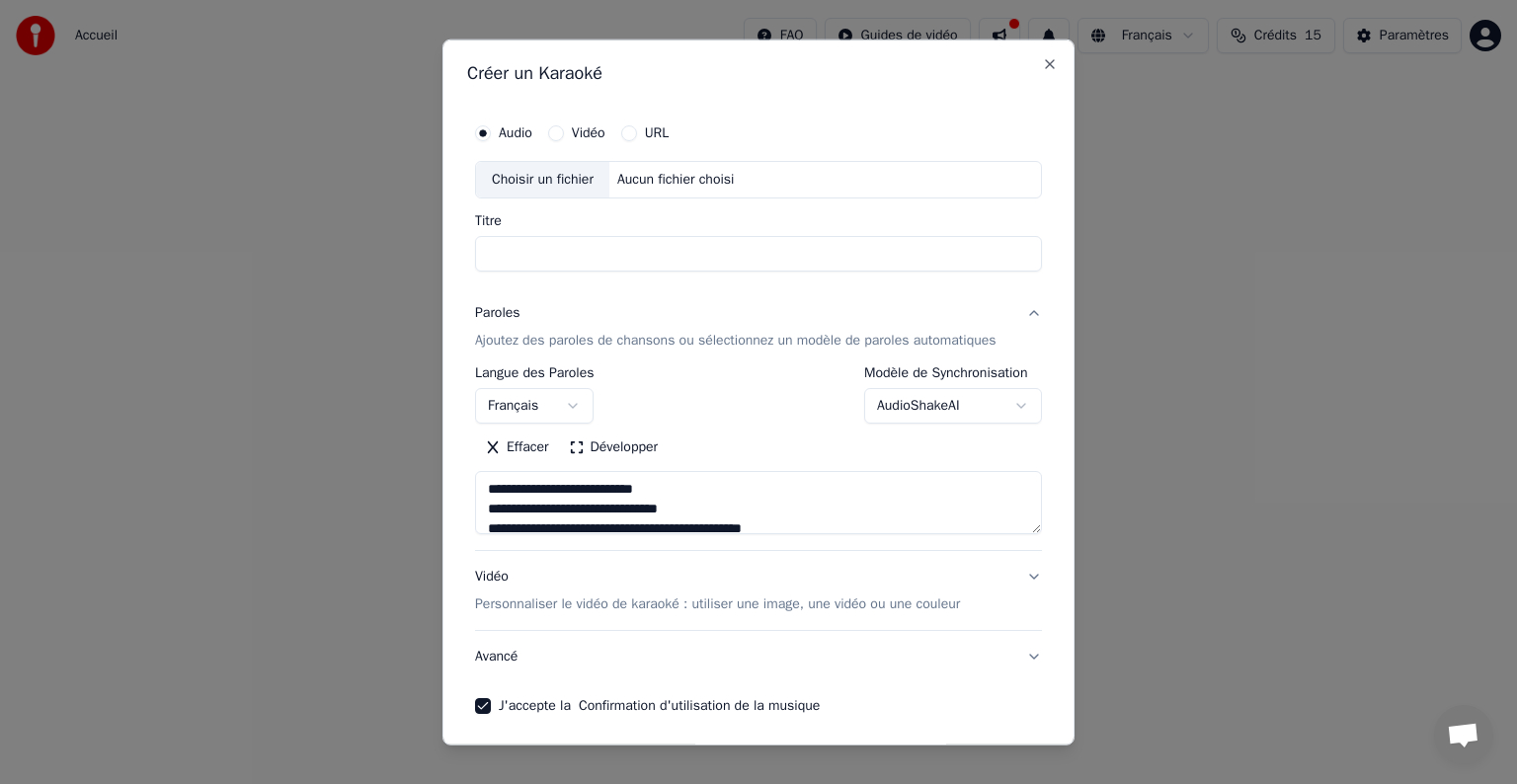 type on "*" 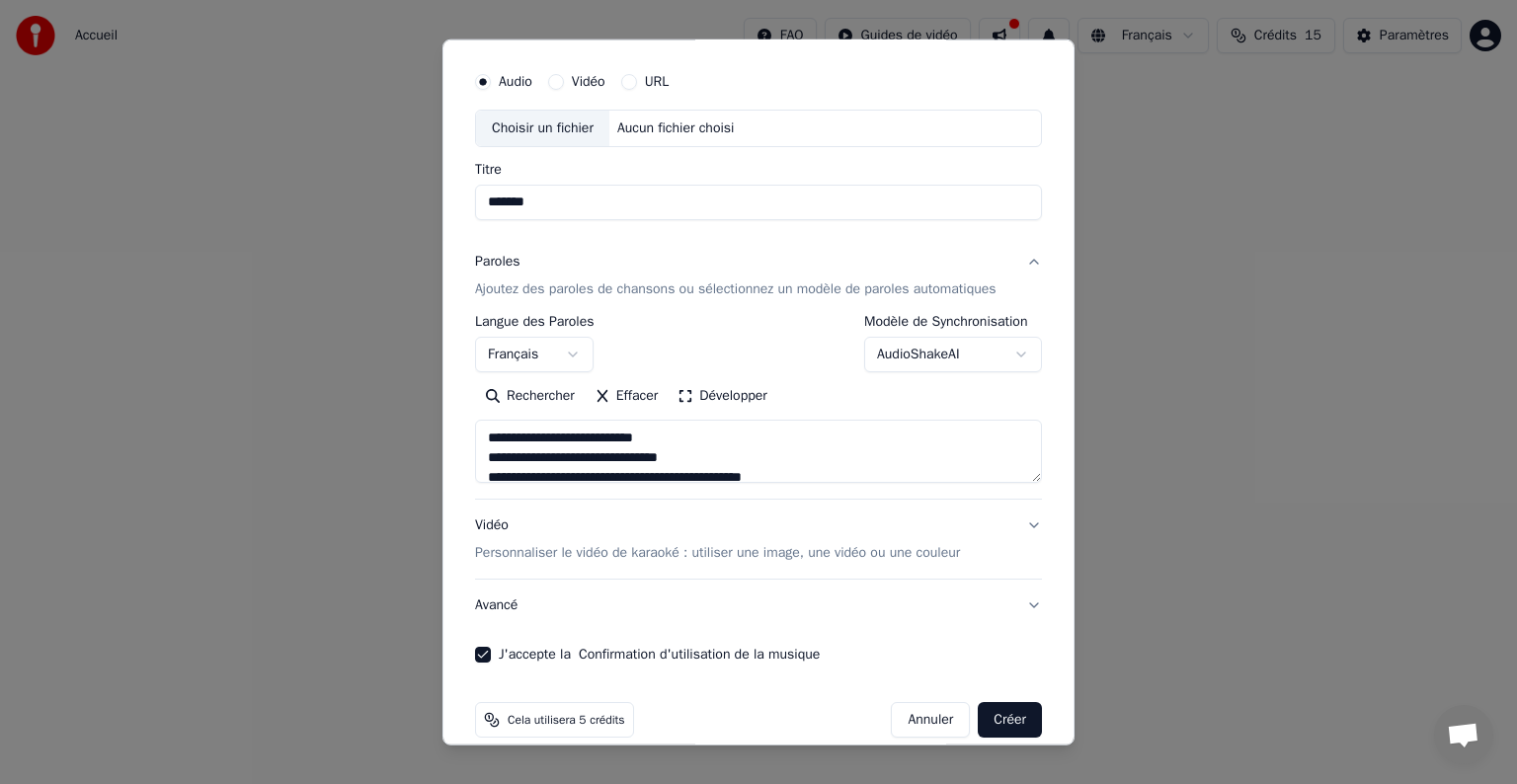 scroll, scrollTop: 75, scrollLeft: 0, axis: vertical 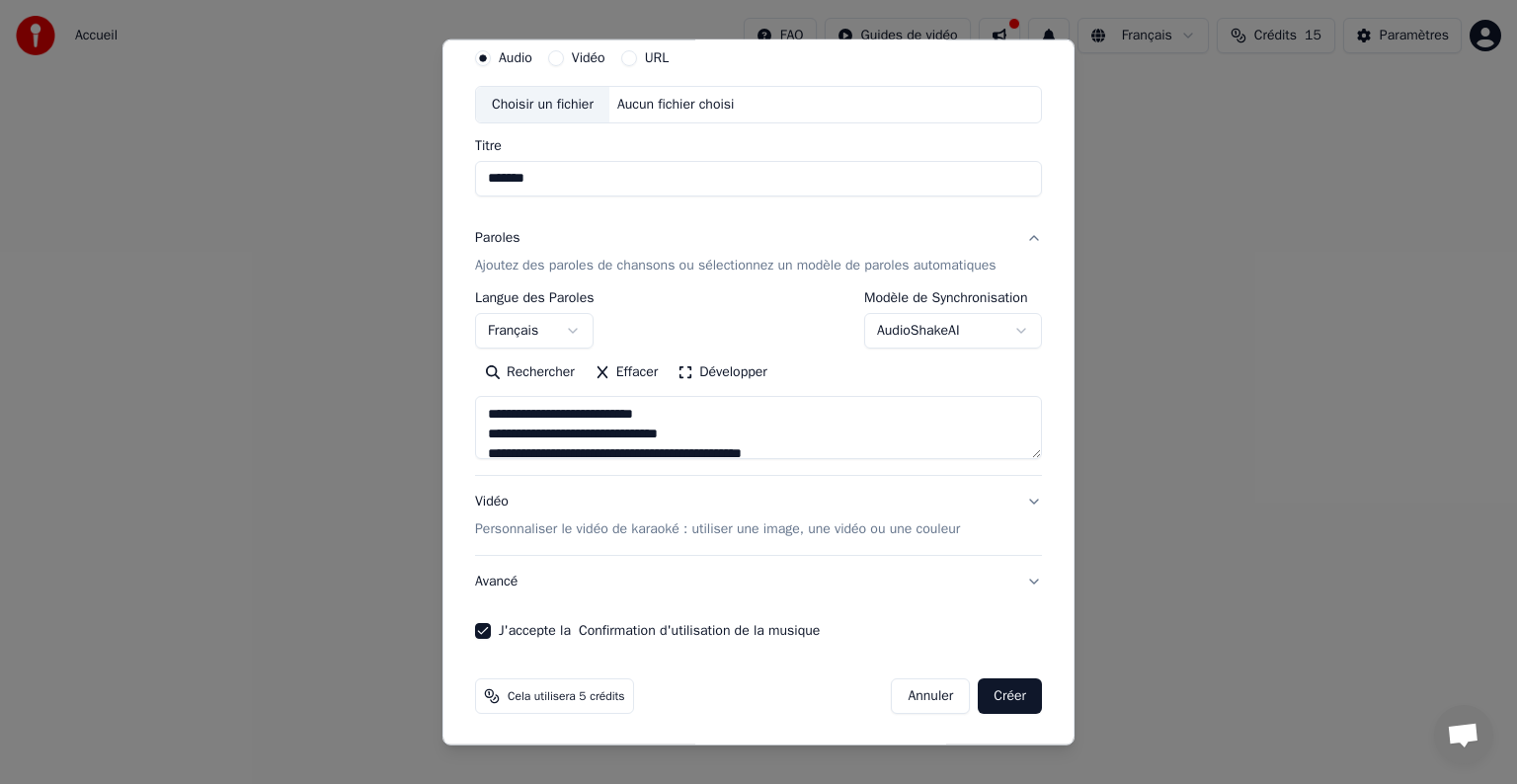 click on "Créer" at bounding box center [1009, 696] 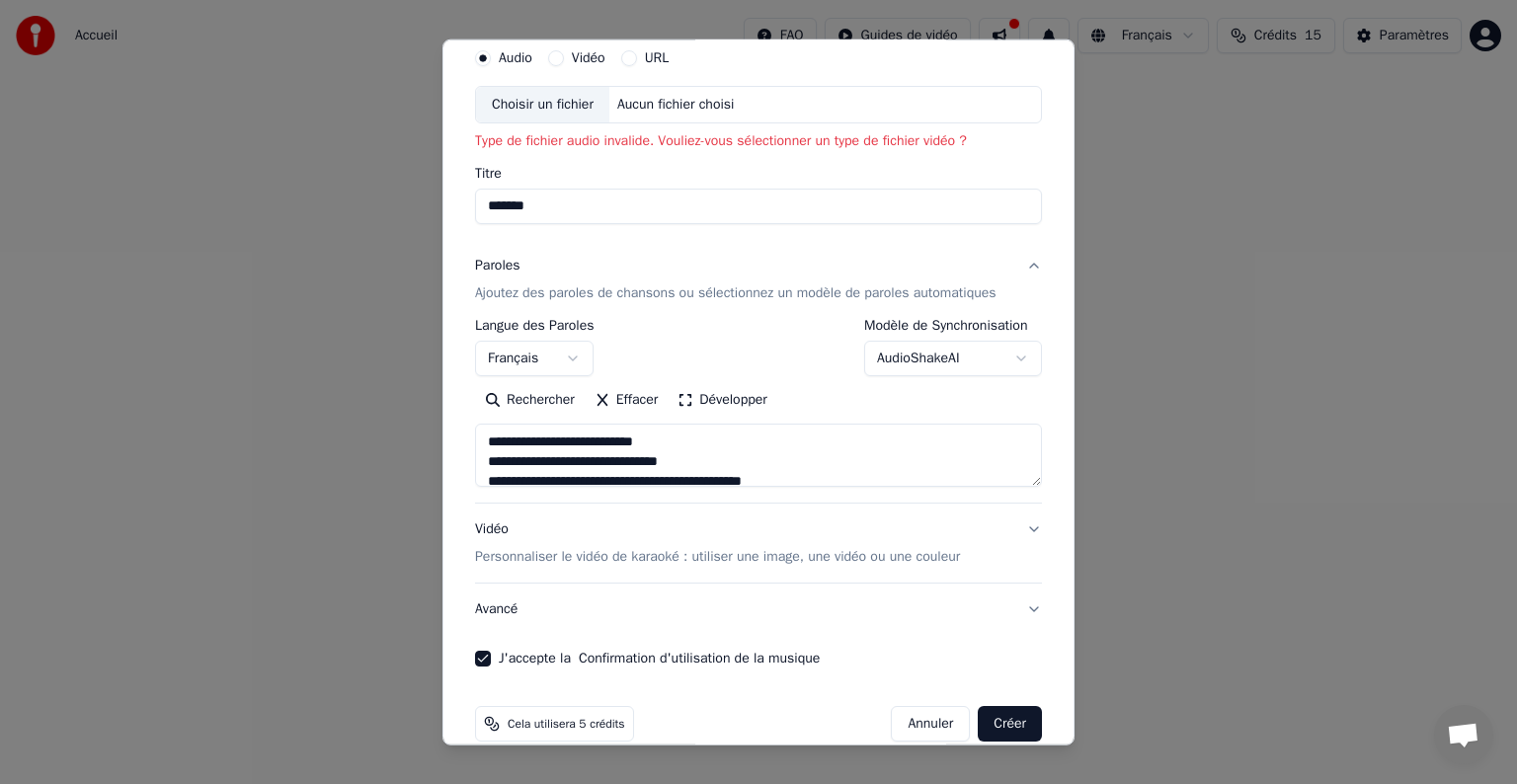 scroll, scrollTop: 0, scrollLeft: 0, axis: both 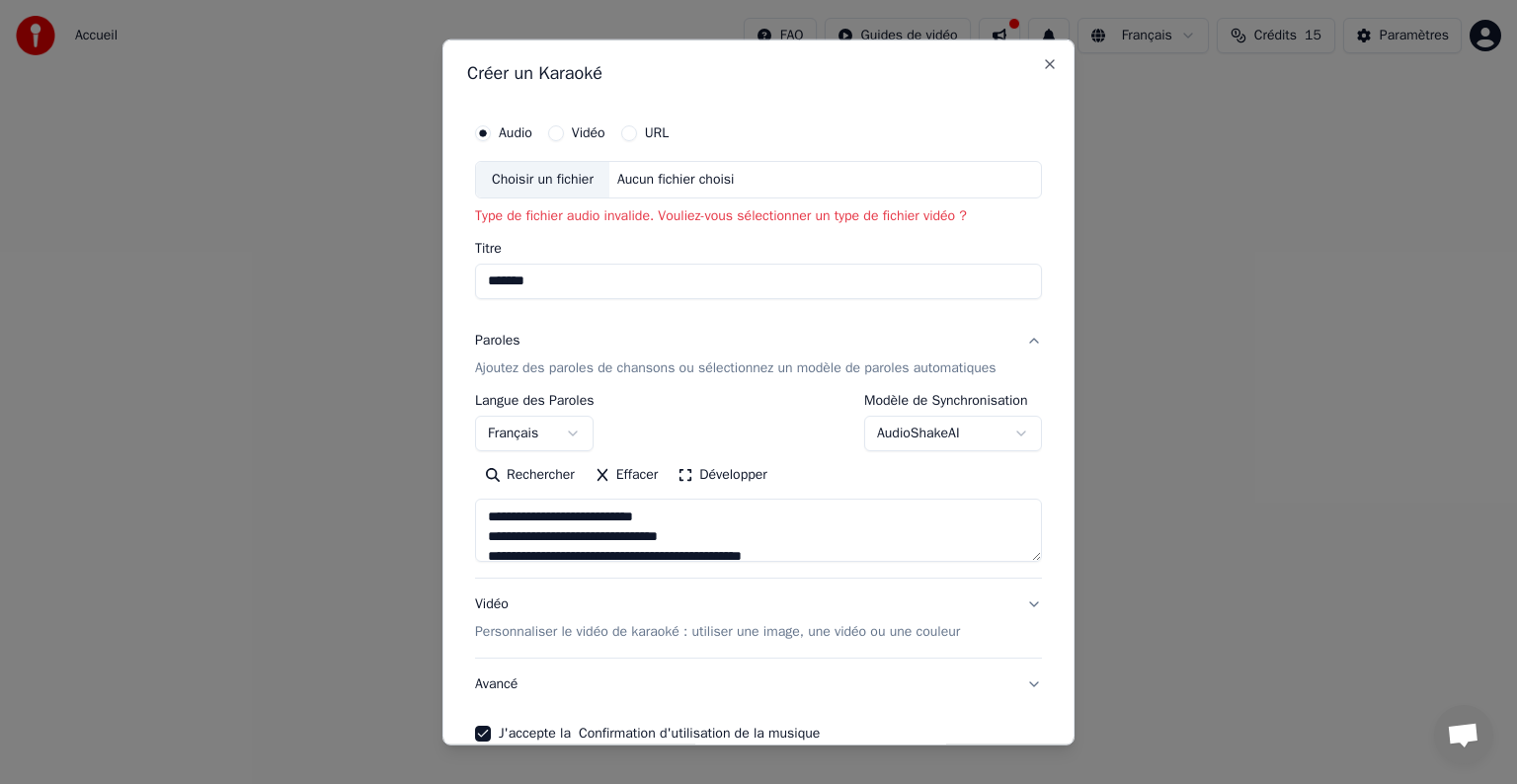click on "*******" at bounding box center (758, 281) 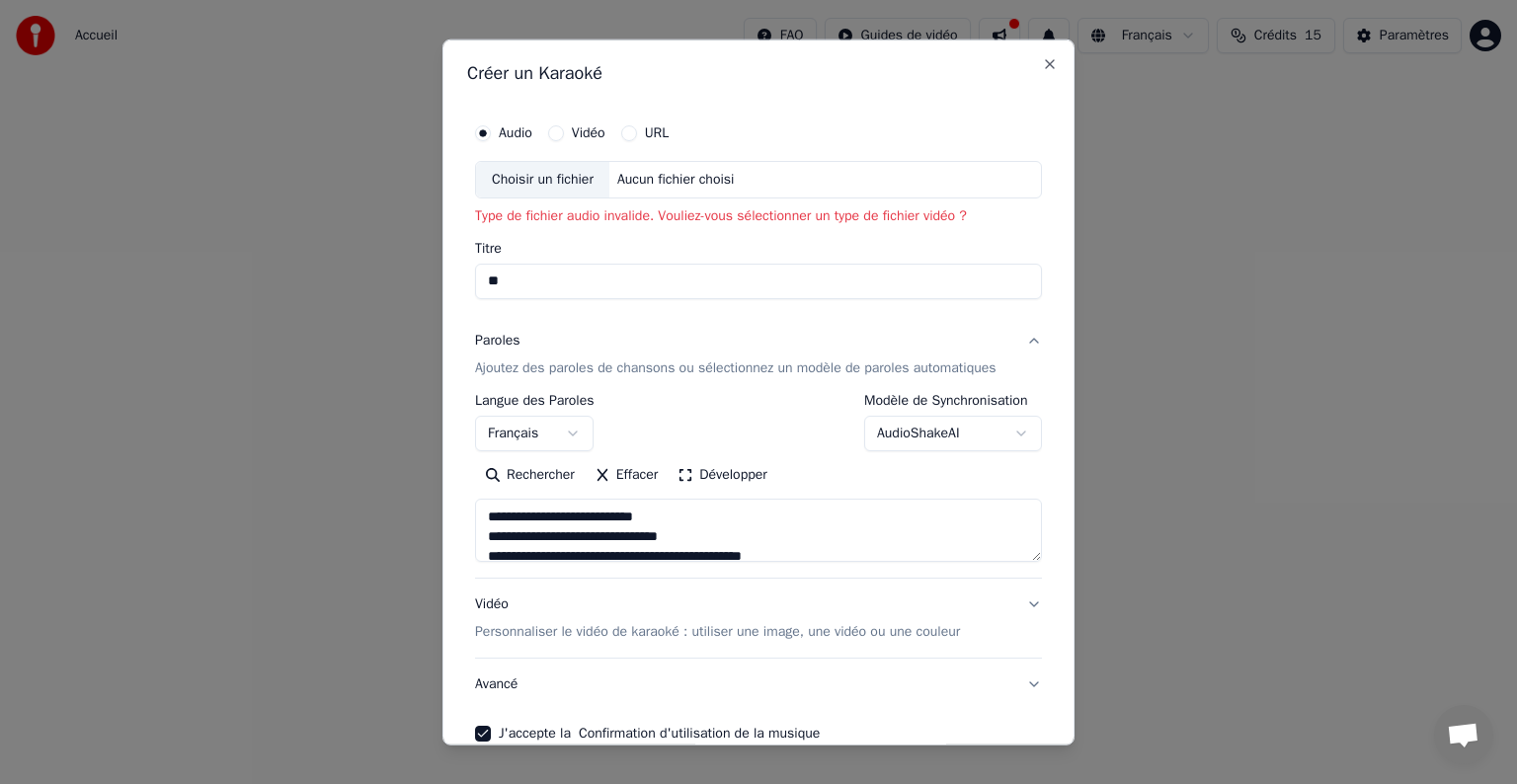 type on "*" 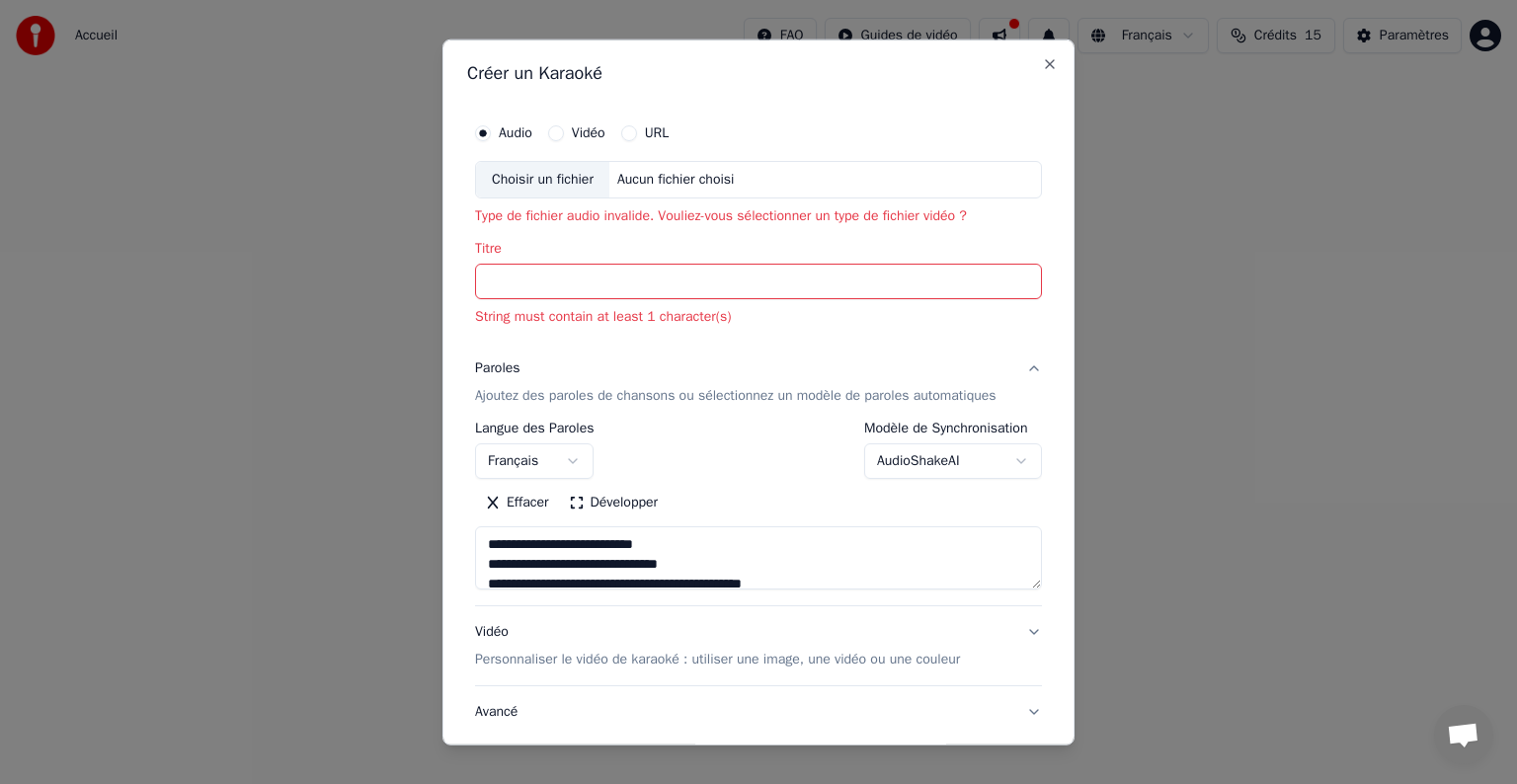 type 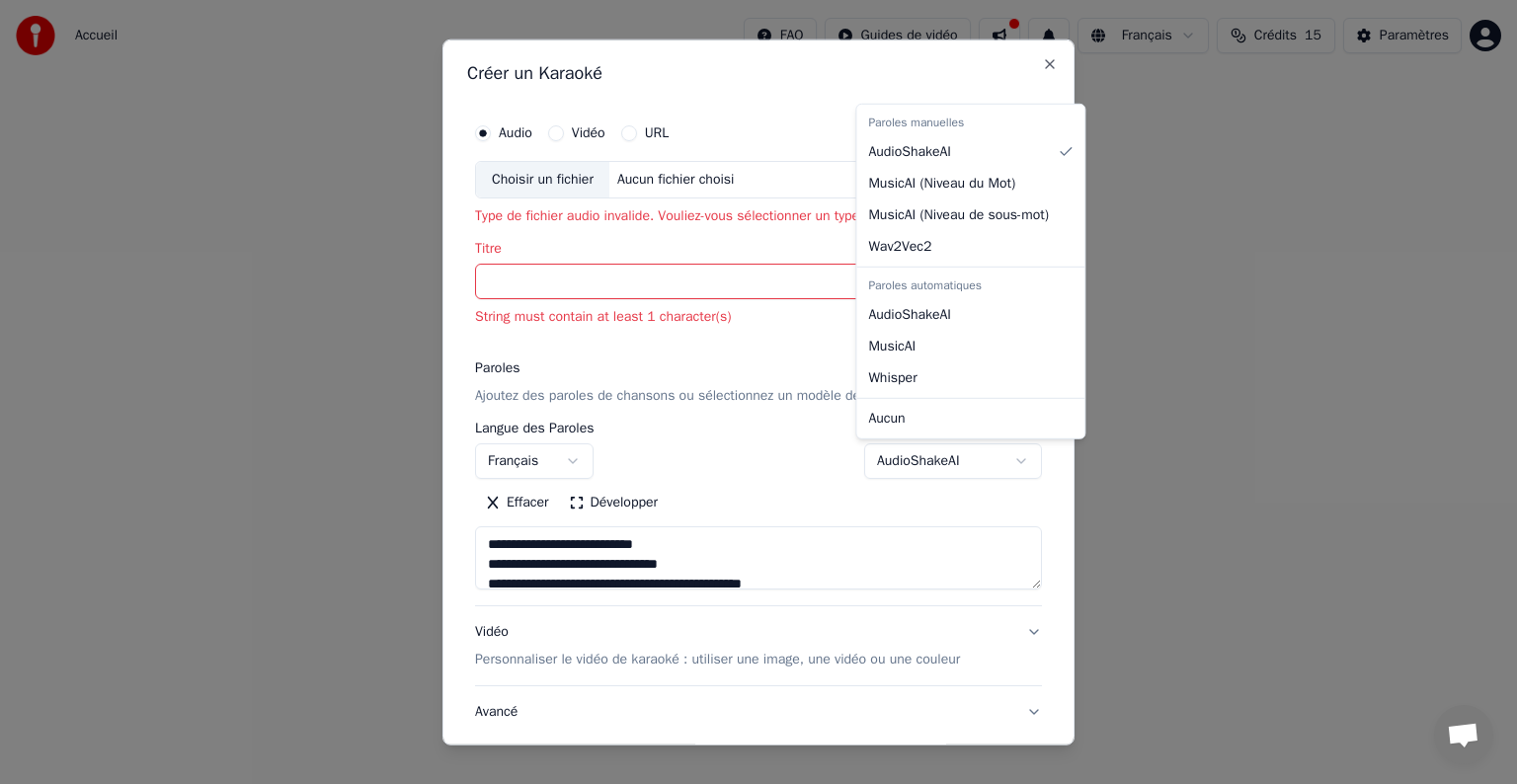 click on "**********" at bounding box center (758, 296) 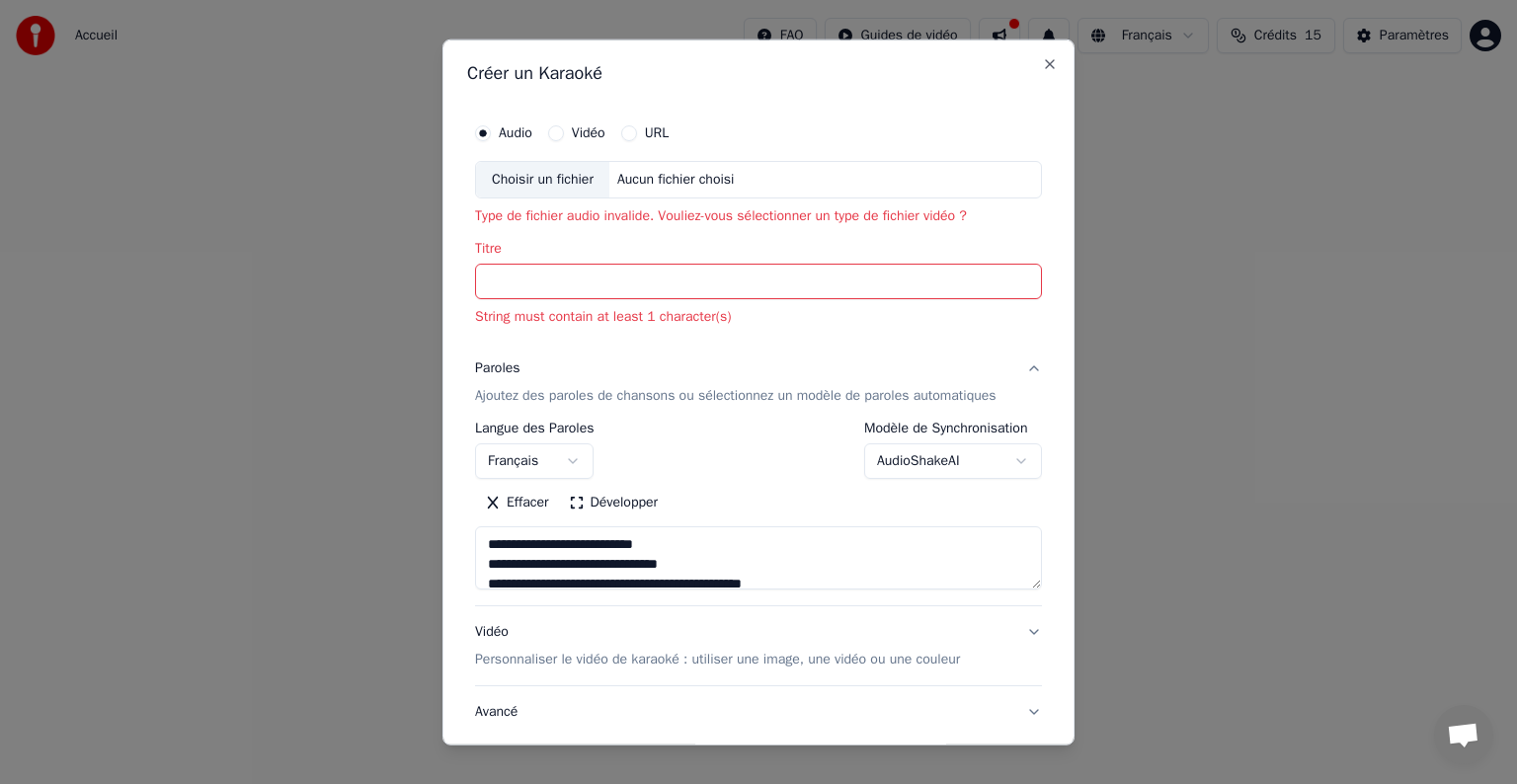click on "**********" at bounding box center [758, 296] 